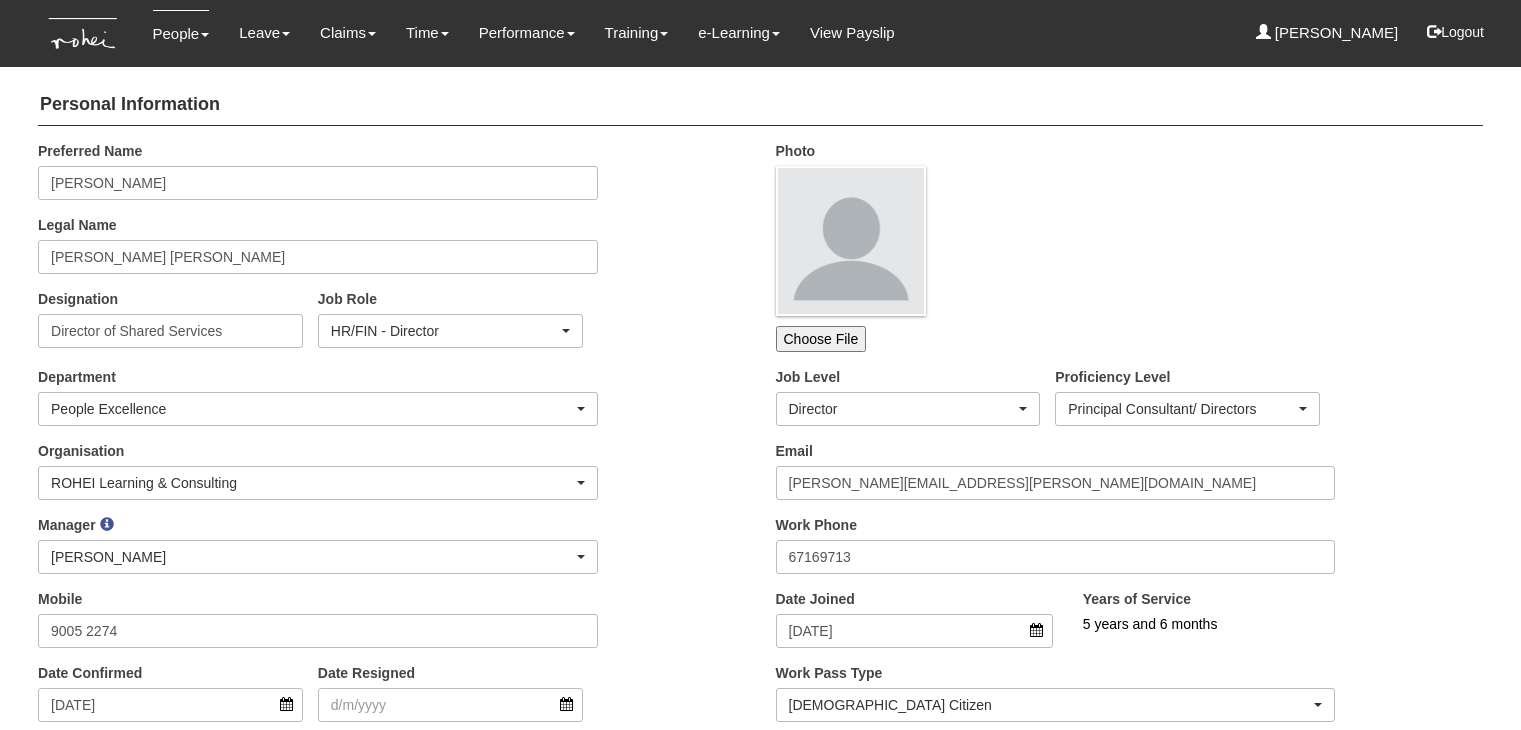 scroll, scrollTop: 0, scrollLeft: 0, axis: both 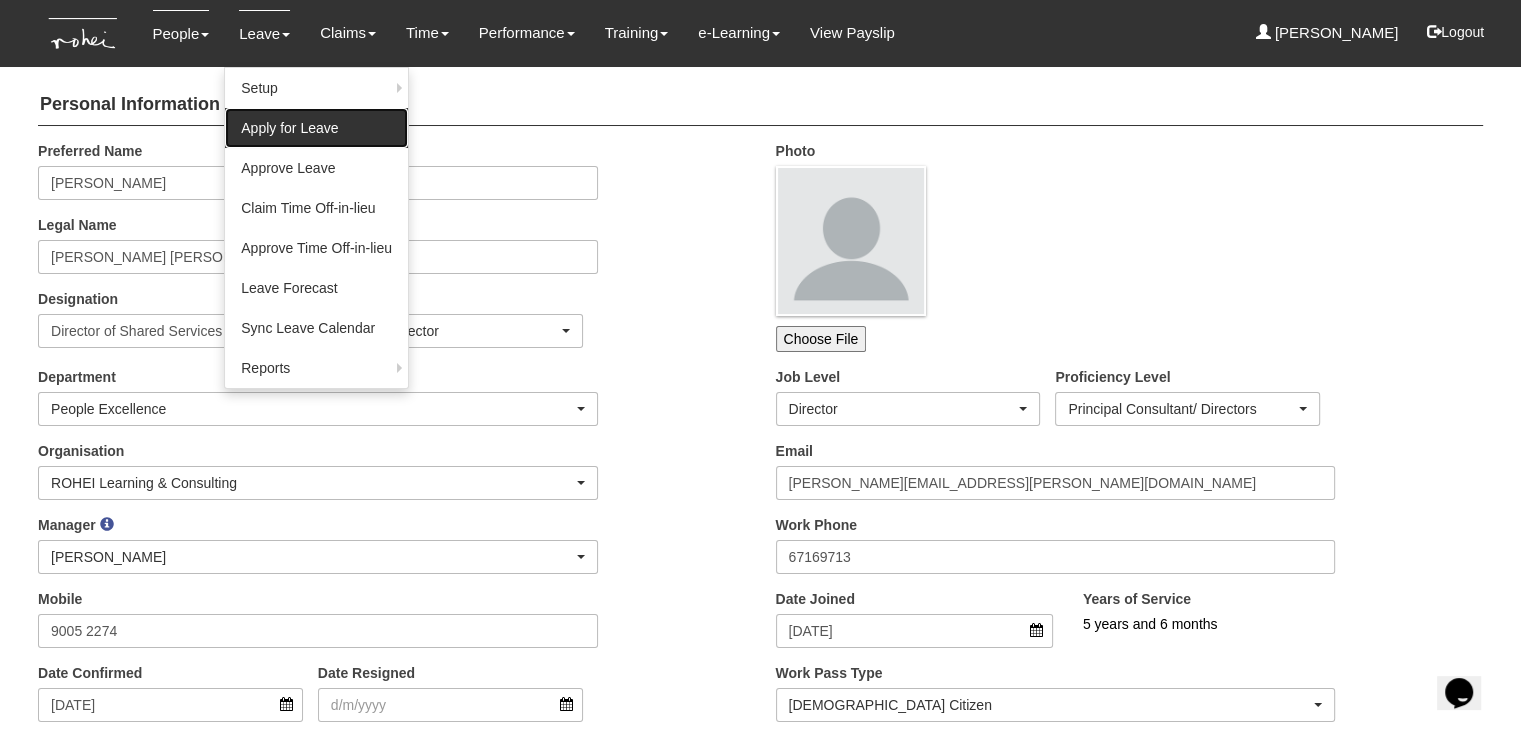 click on "Apply for Leave" at bounding box center [316, 128] 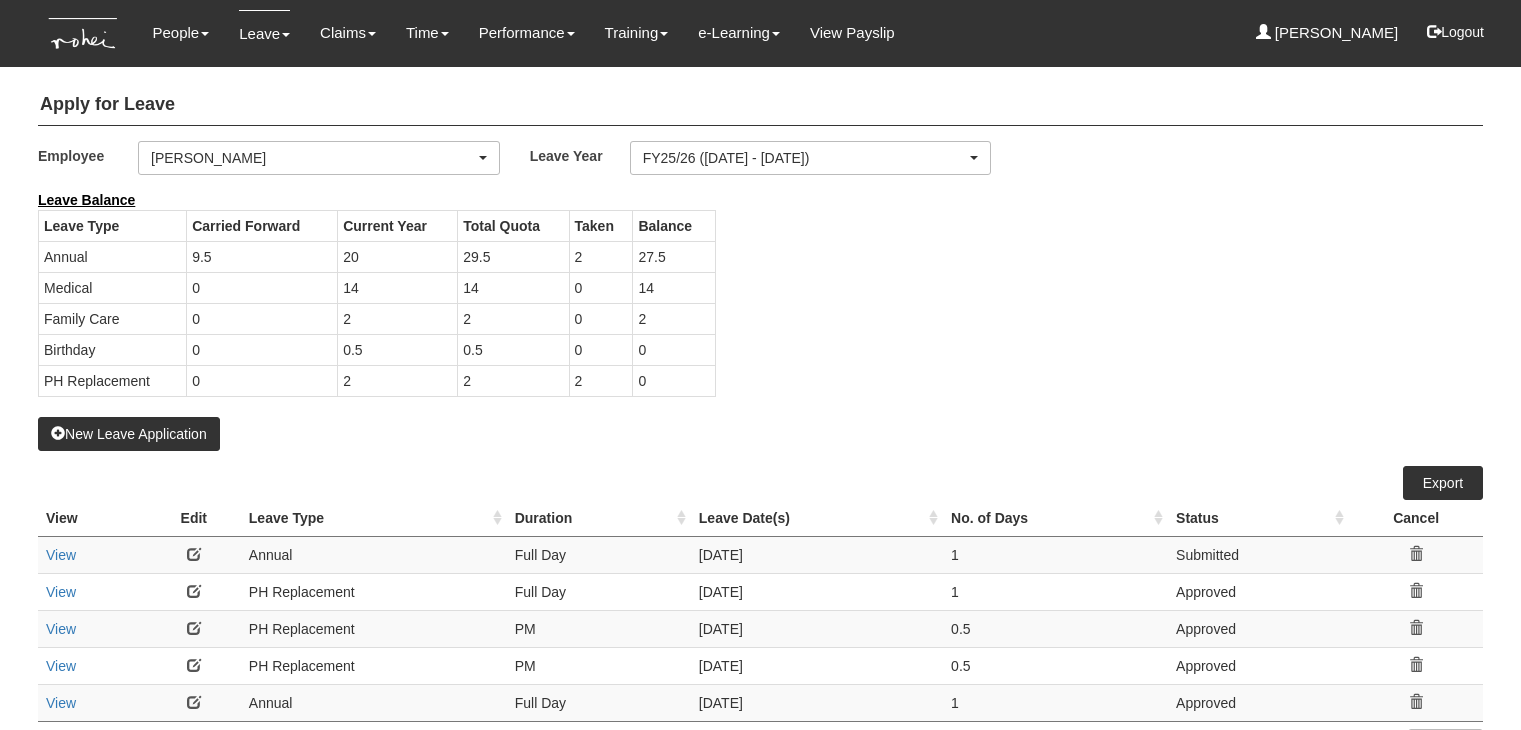 select on "50" 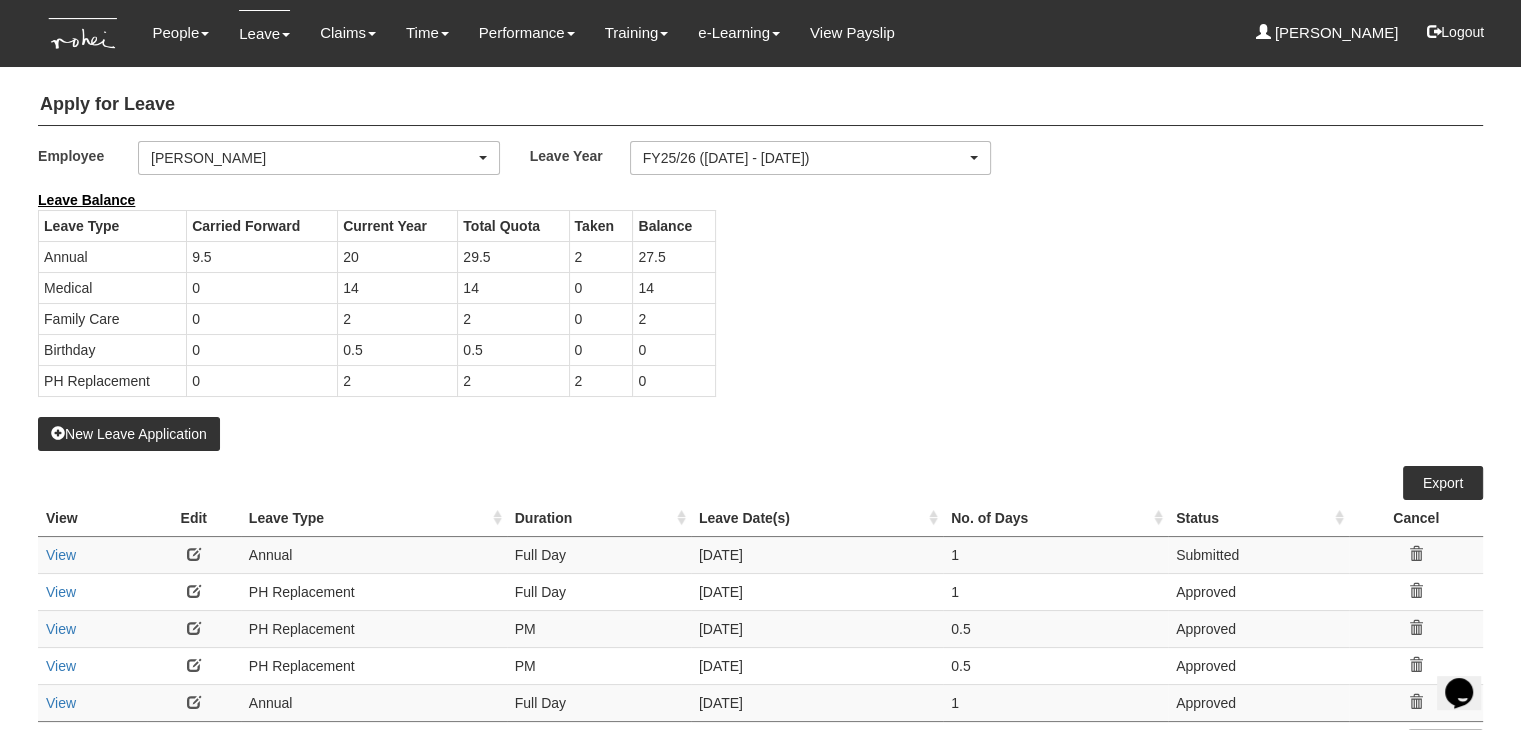scroll, scrollTop: 0, scrollLeft: 0, axis: both 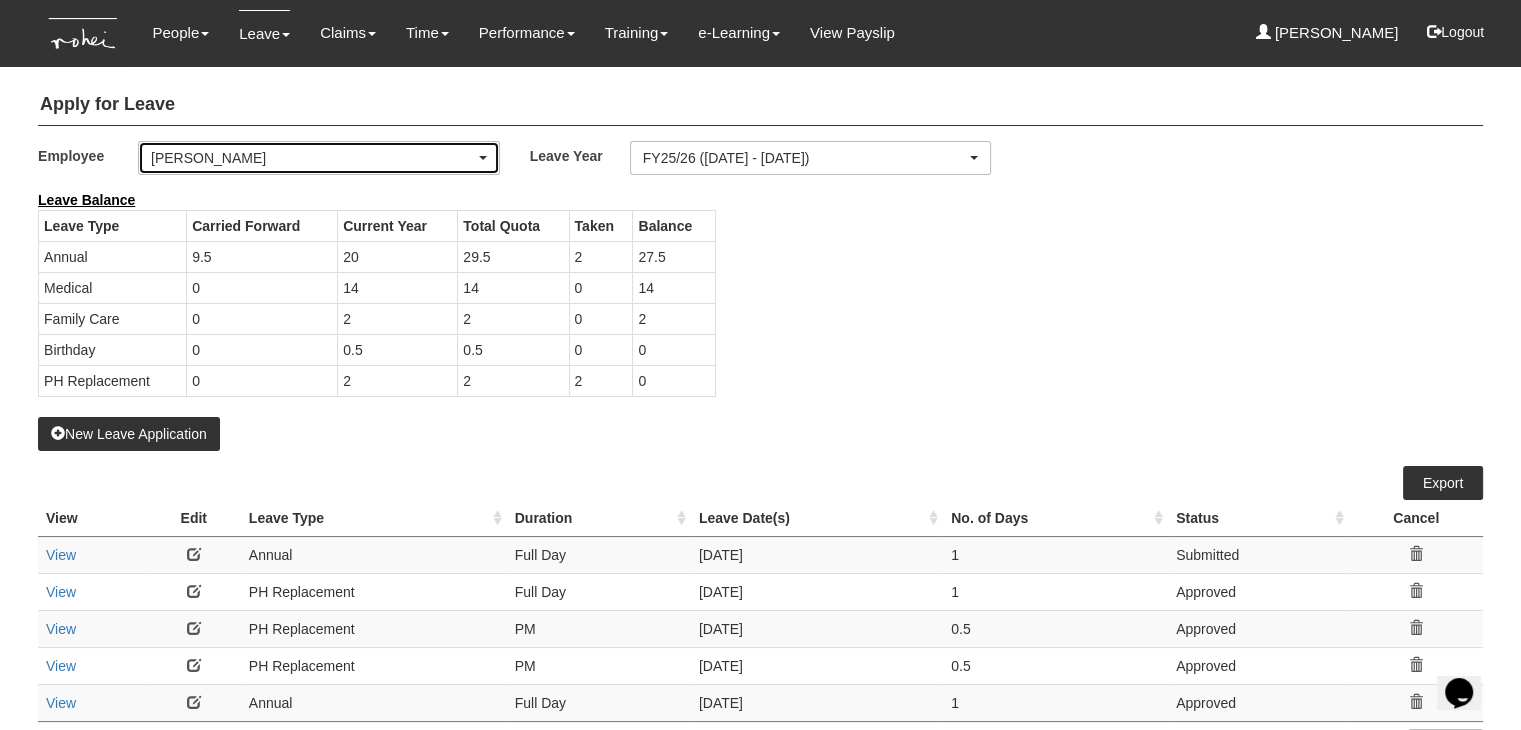 click on "[PERSON_NAME]" at bounding box center (313, 158) 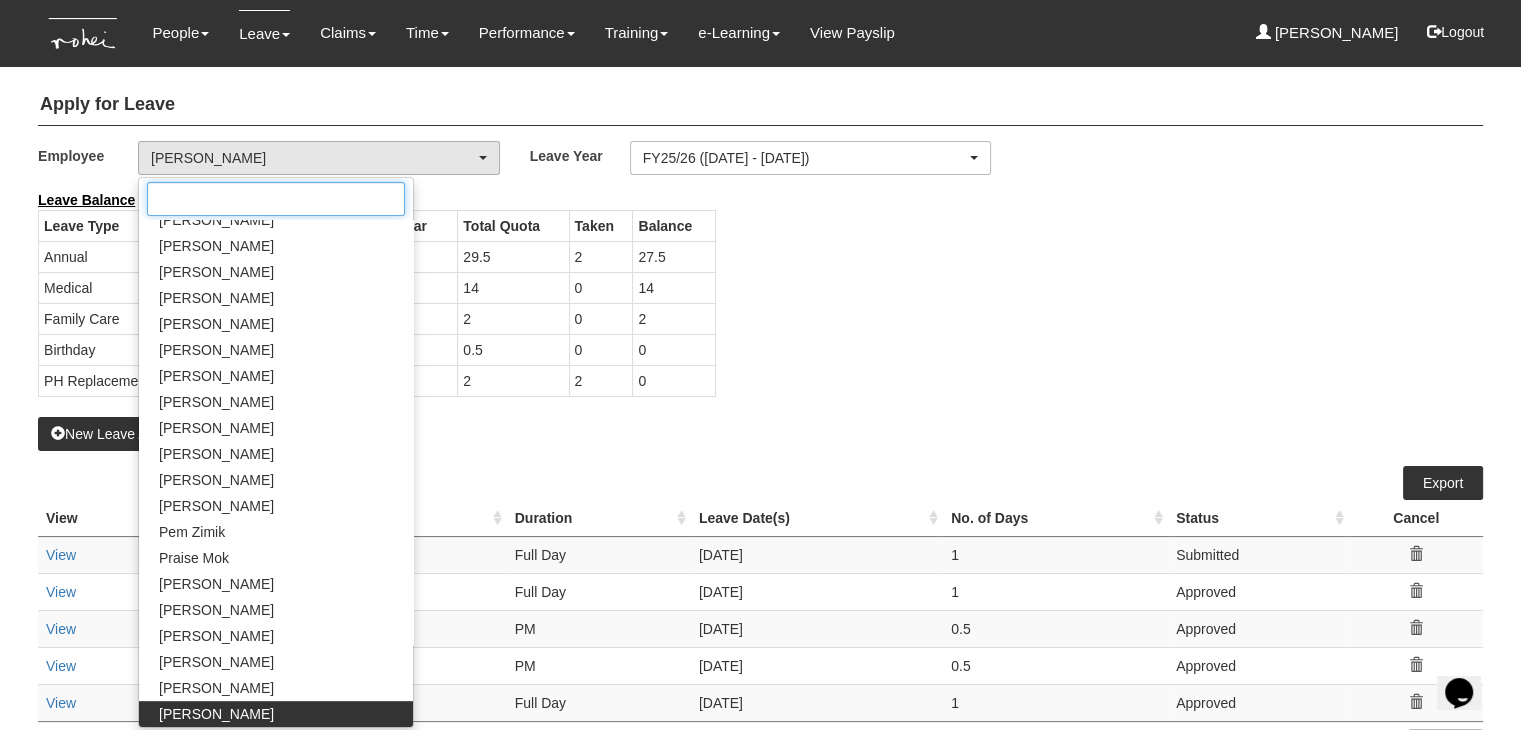 scroll, scrollTop: 1050, scrollLeft: 0, axis: vertical 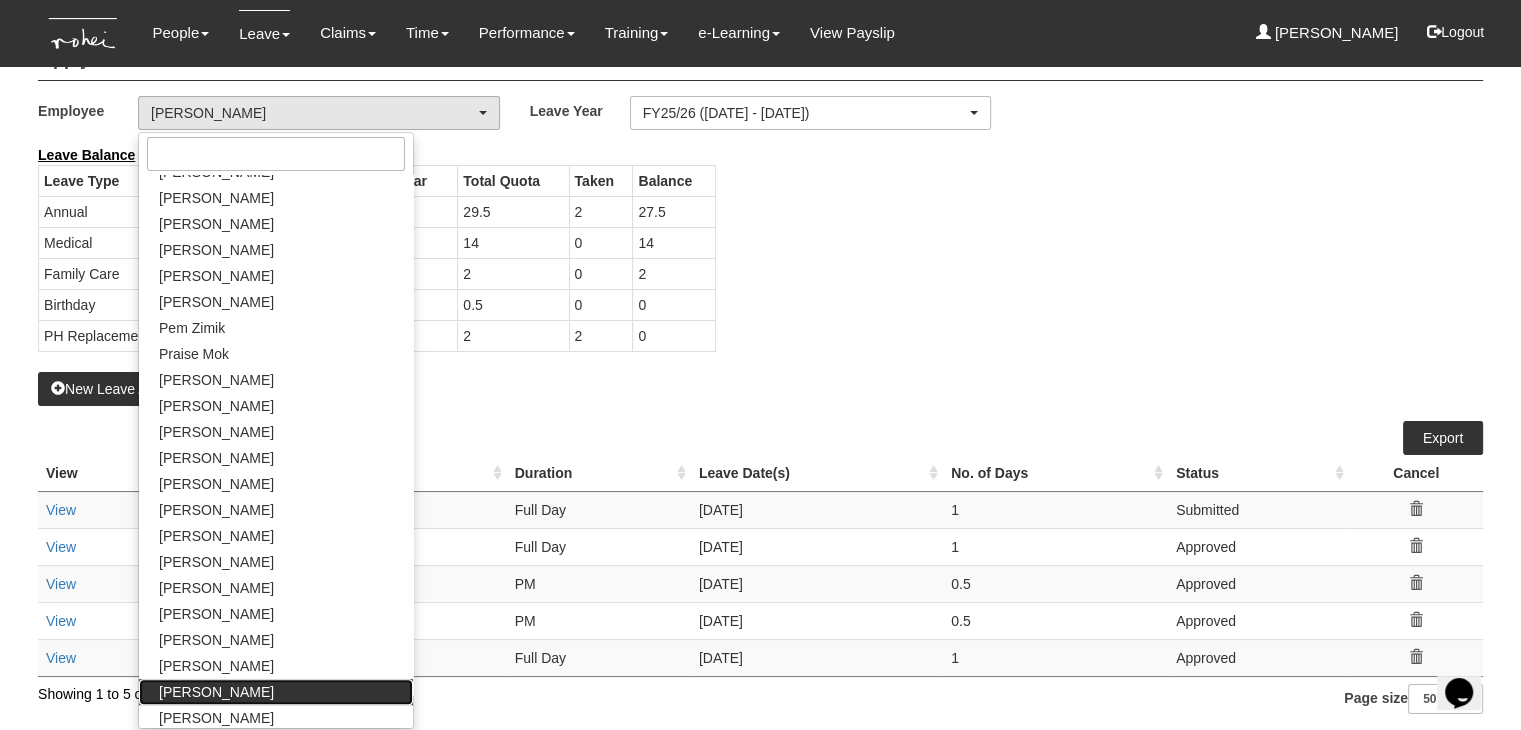 click on "Yan Xuan Goh" at bounding box center [276, 692] 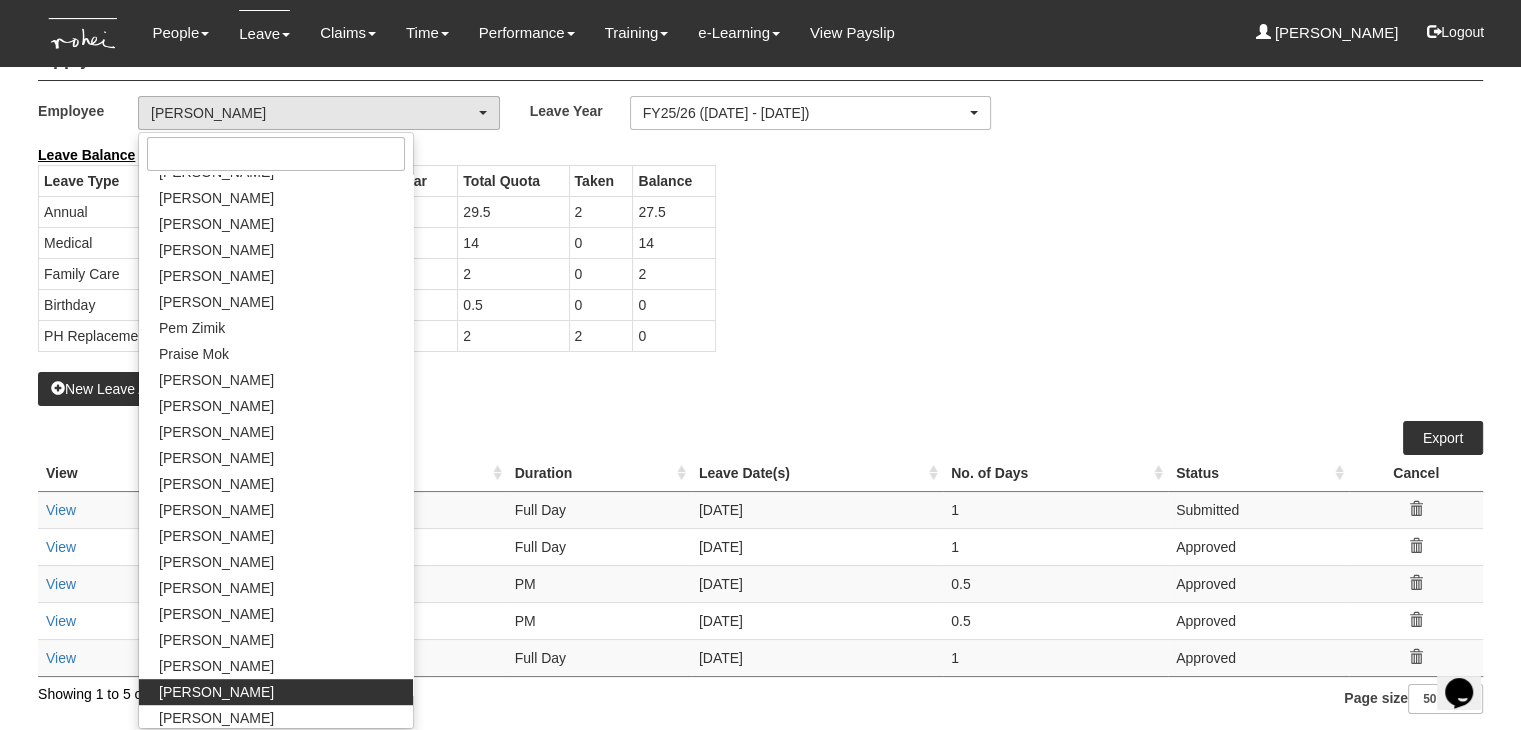 select on "5c9ef5a6-5da0-45d7-b594-a8a35f9e09df" 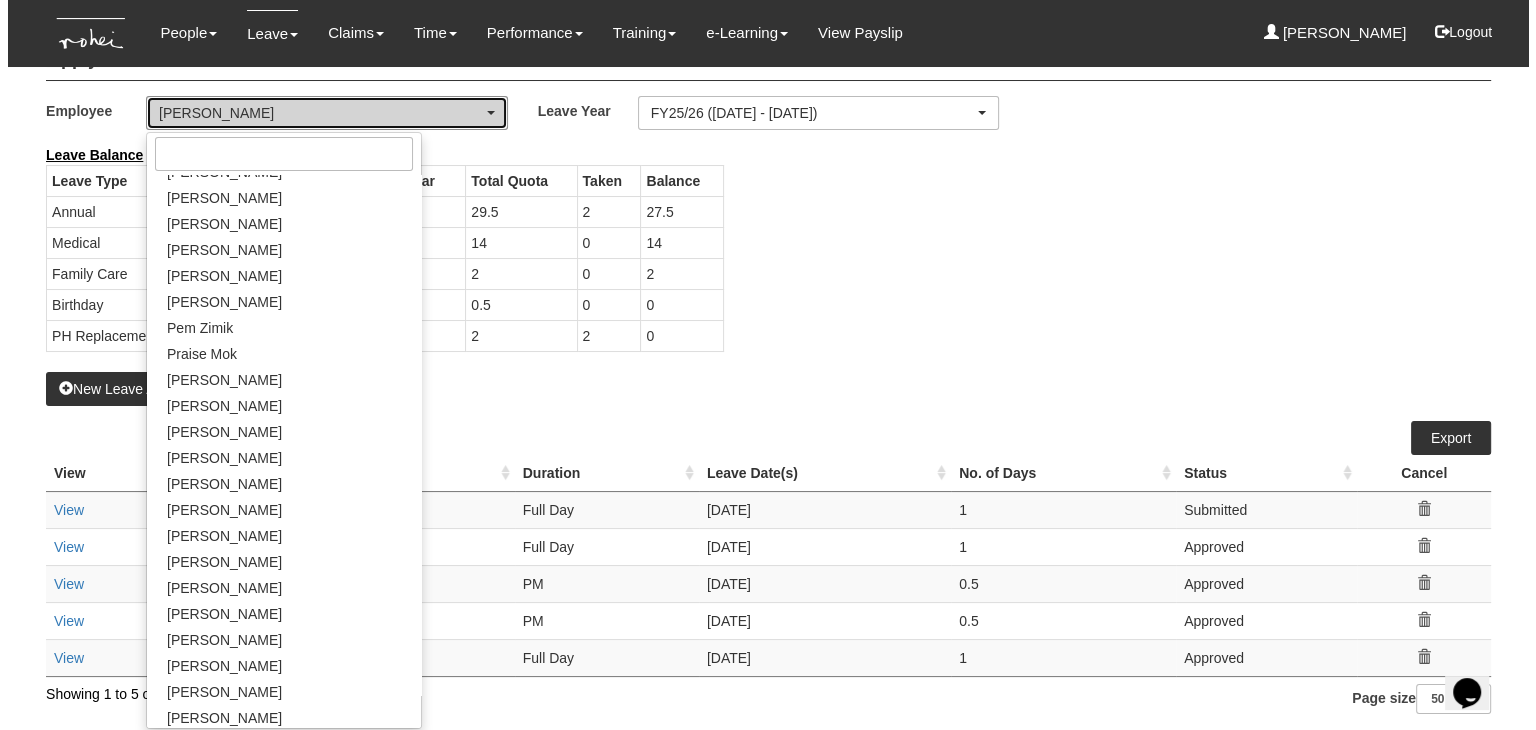scroll, scrollTop: 0, scrollLeft: 0, axis: both 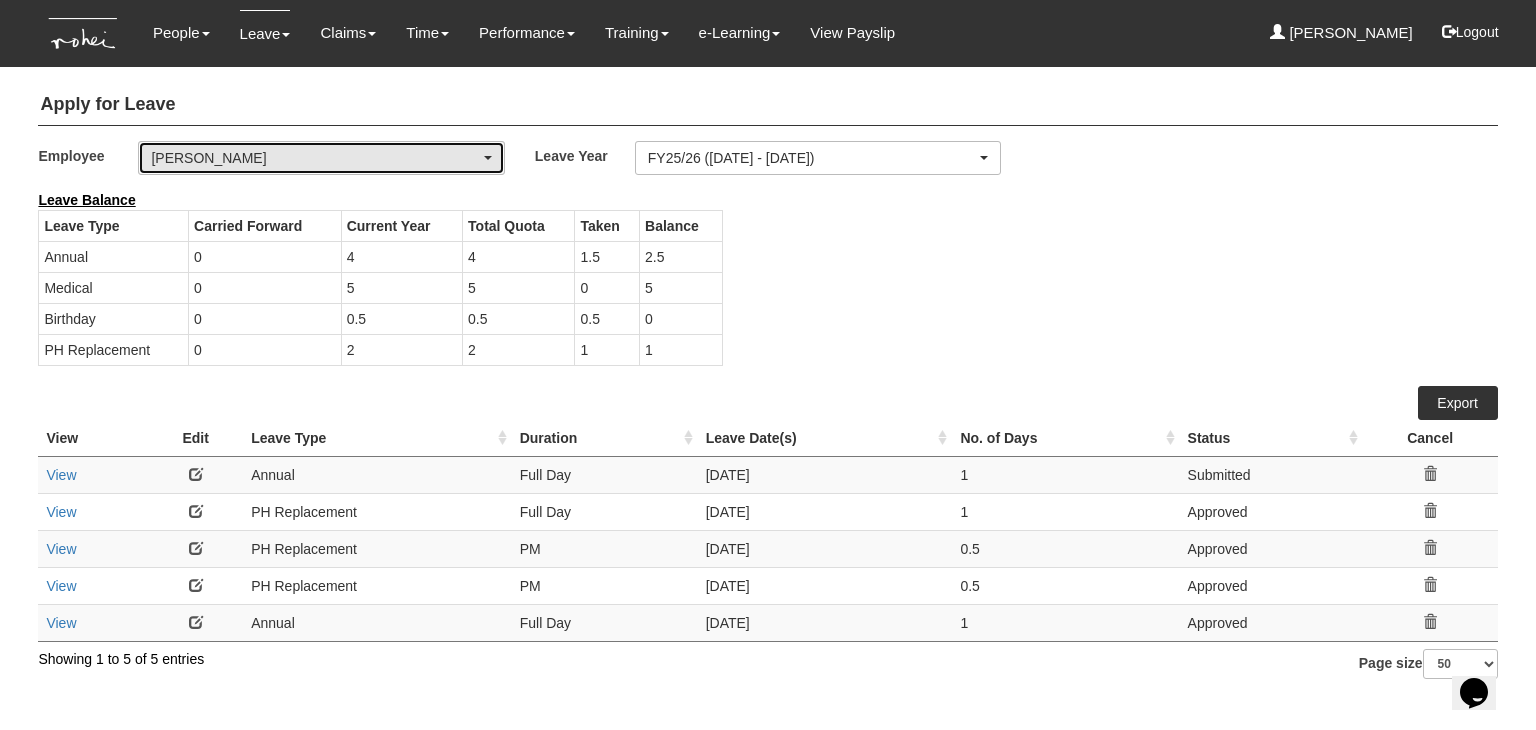 select on "50" 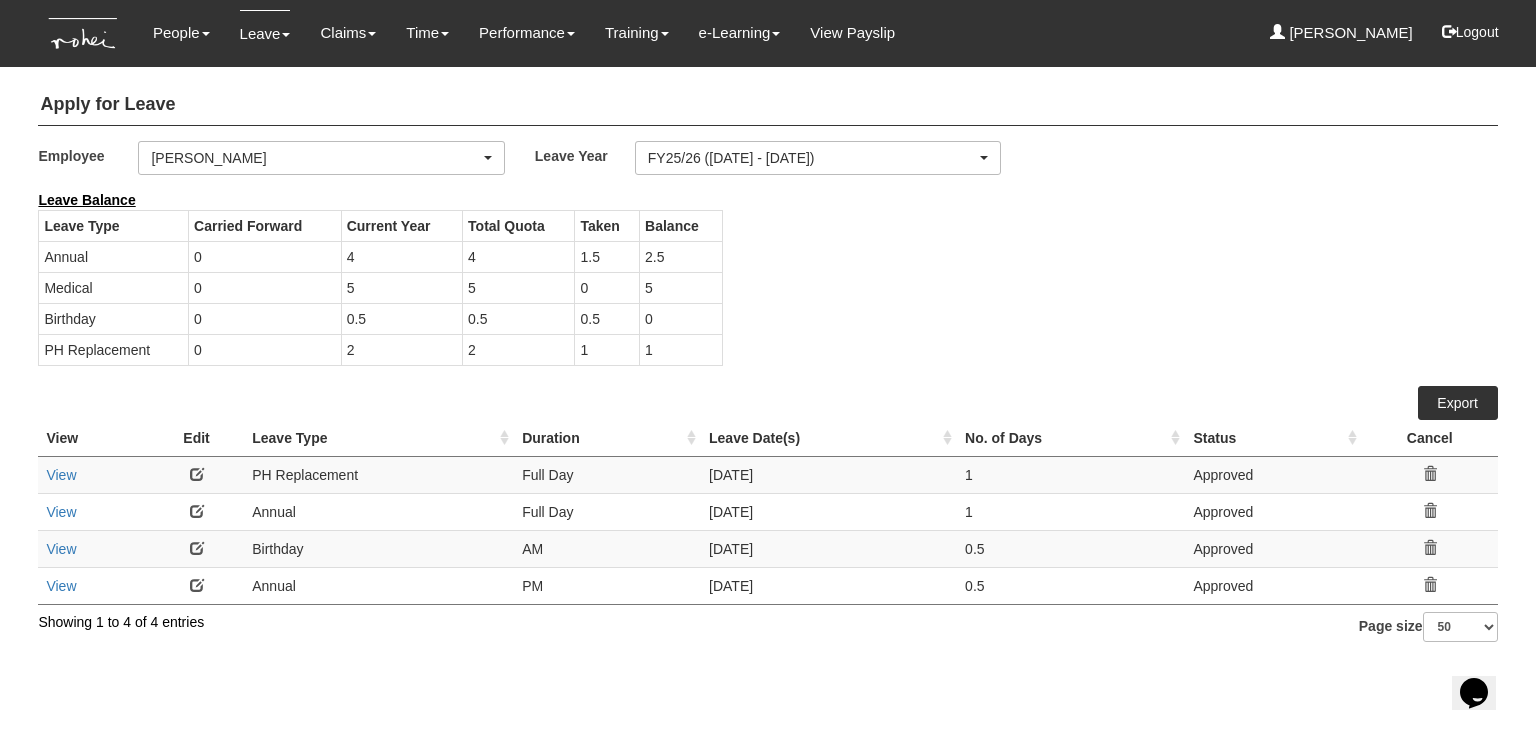 click on "View
Edit
Leave Type
Duration
Leave Date(s)
No. of Days
Status
Cancel
View" at bounding box center (767, 405) 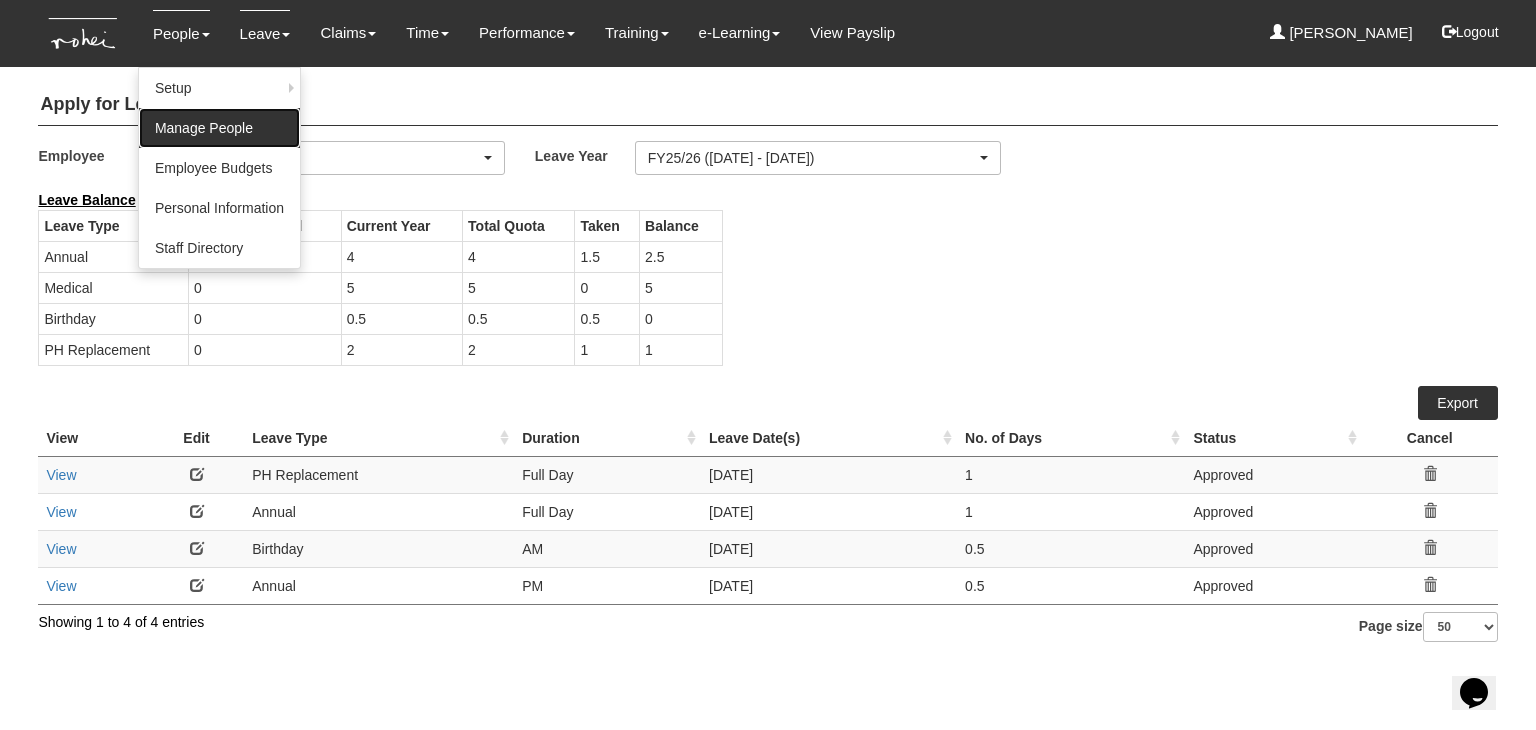 click on "Manage People" at bounding box center [219, 128] 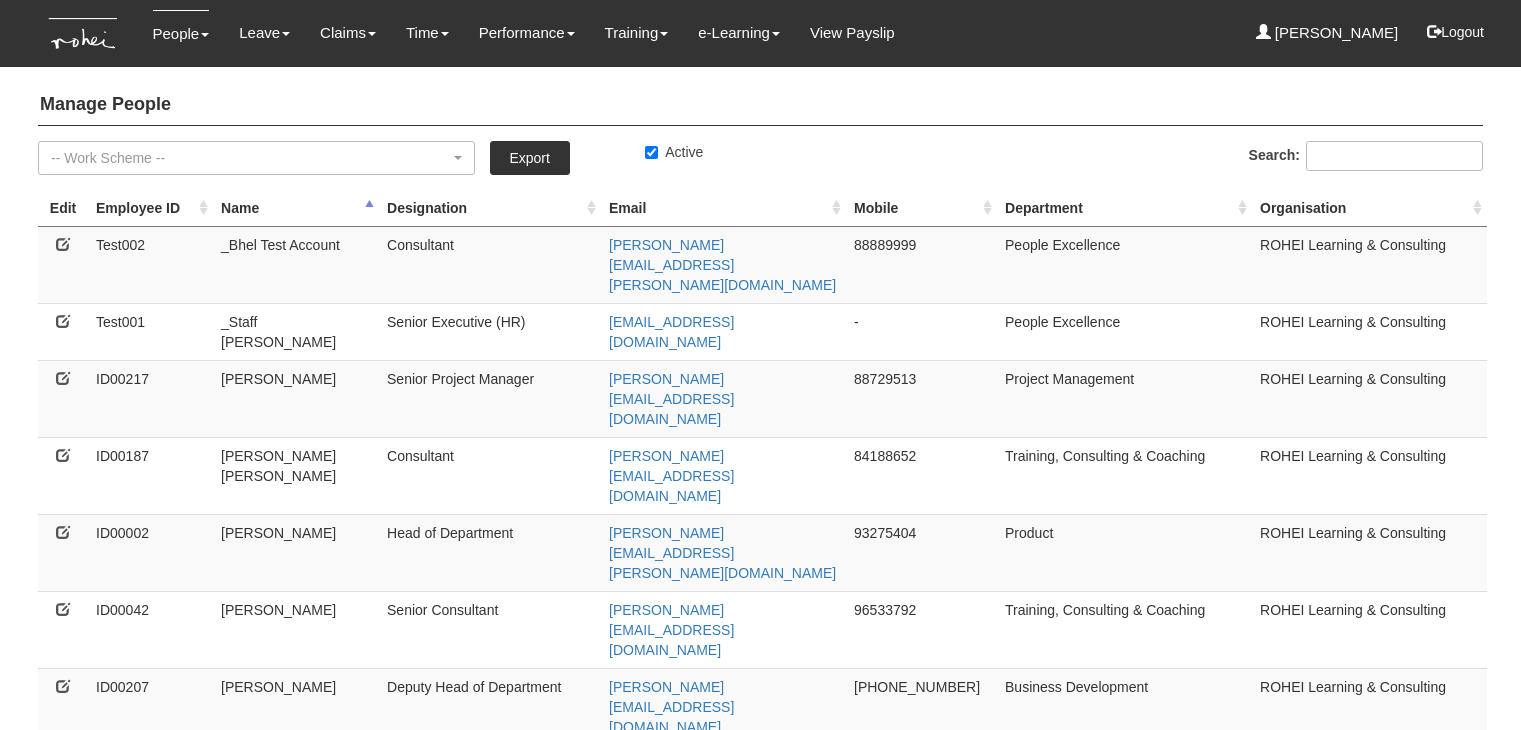 select on "50" 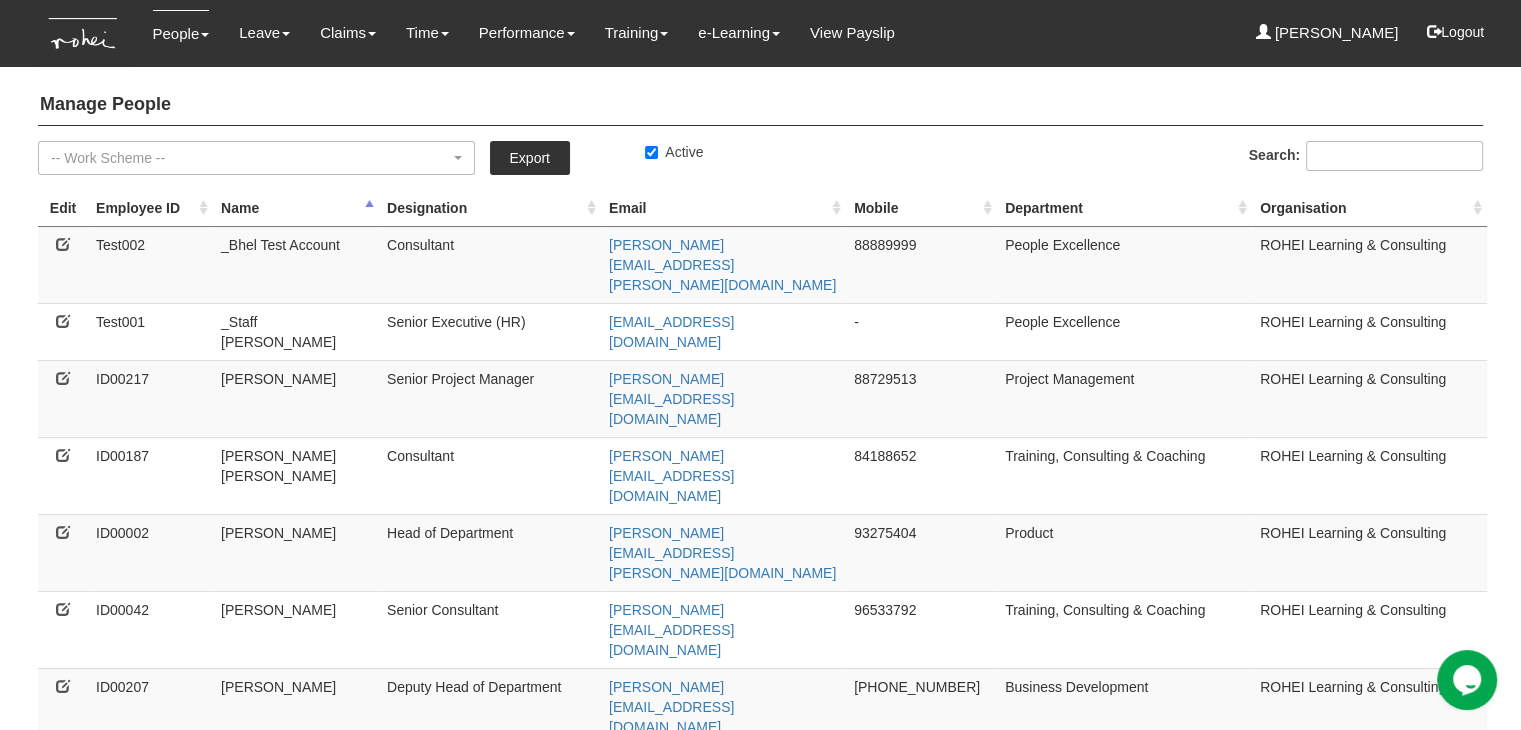scroll, scrollTop: 0, scrollLeft: 0, axis: both 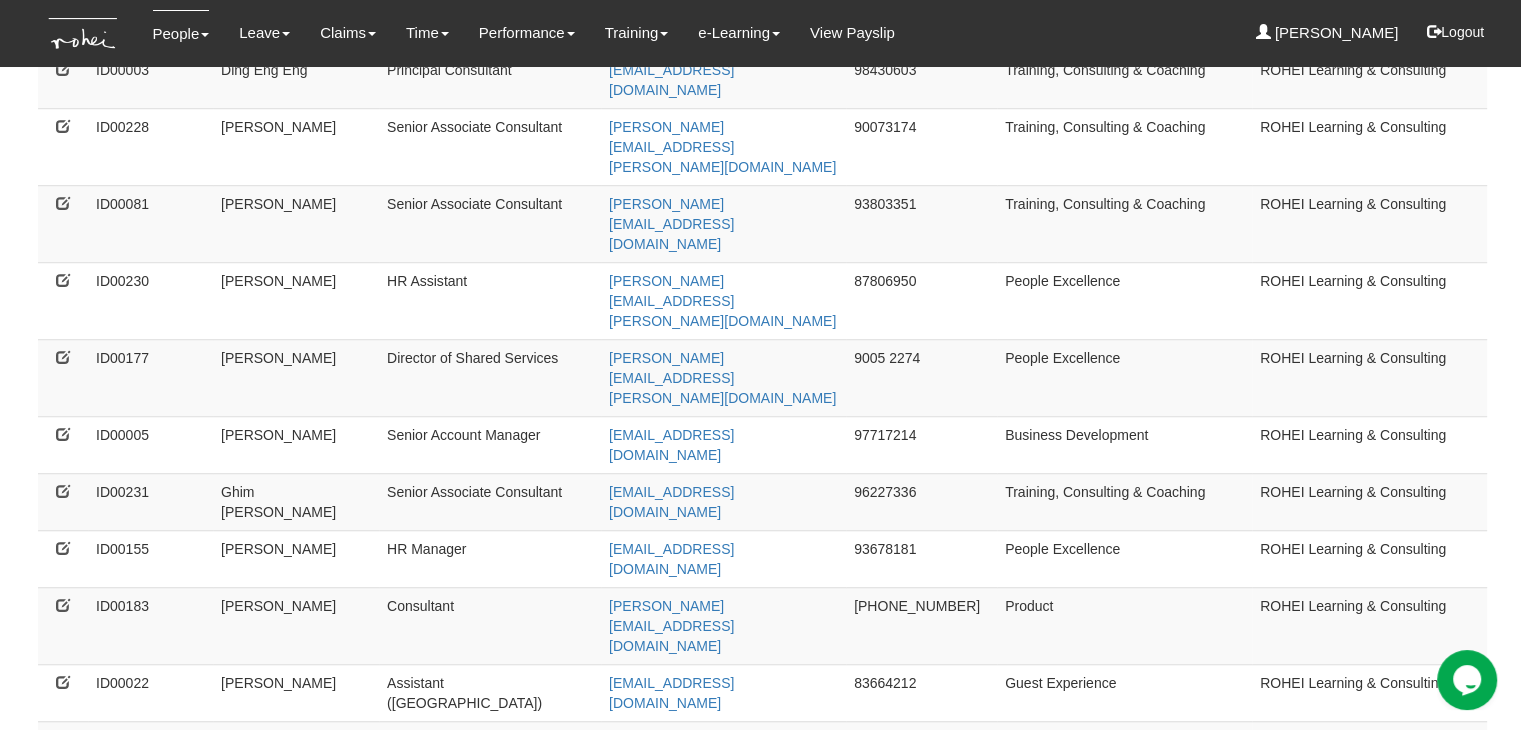 click on "2" at bounding box center (121, 2290) 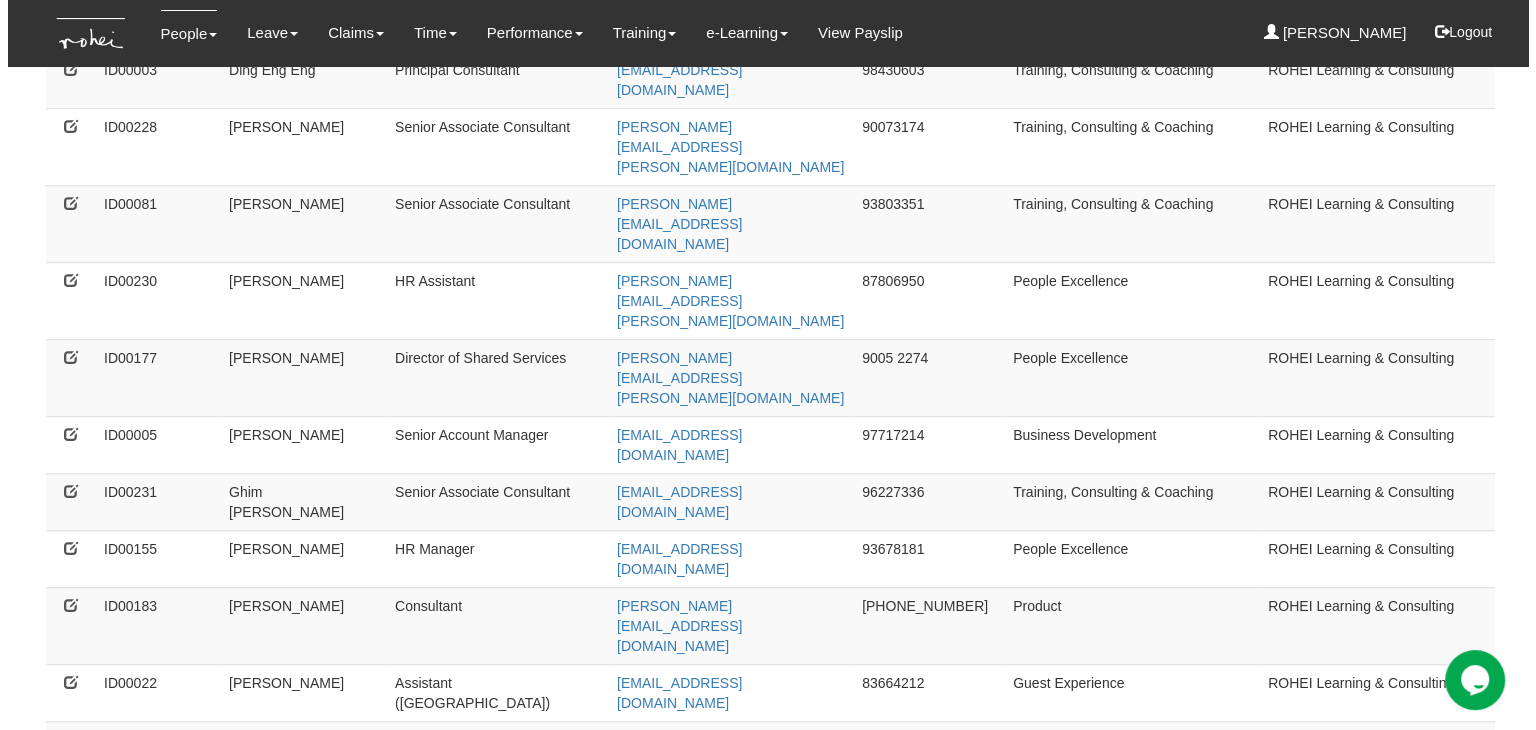 scroll, scrollTop: 0, scrollLeft: 0, axis: both 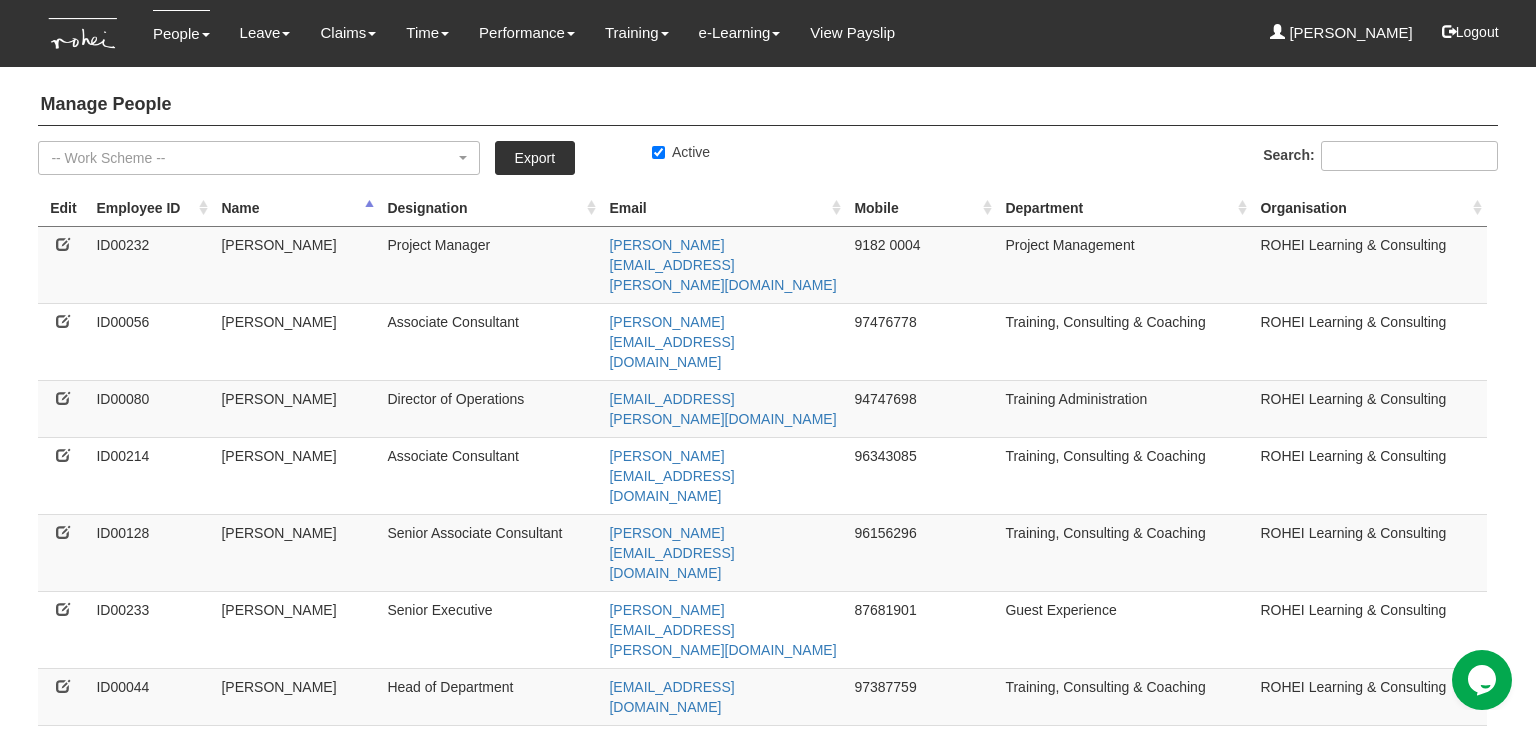 click at bounding box center (63, 820) 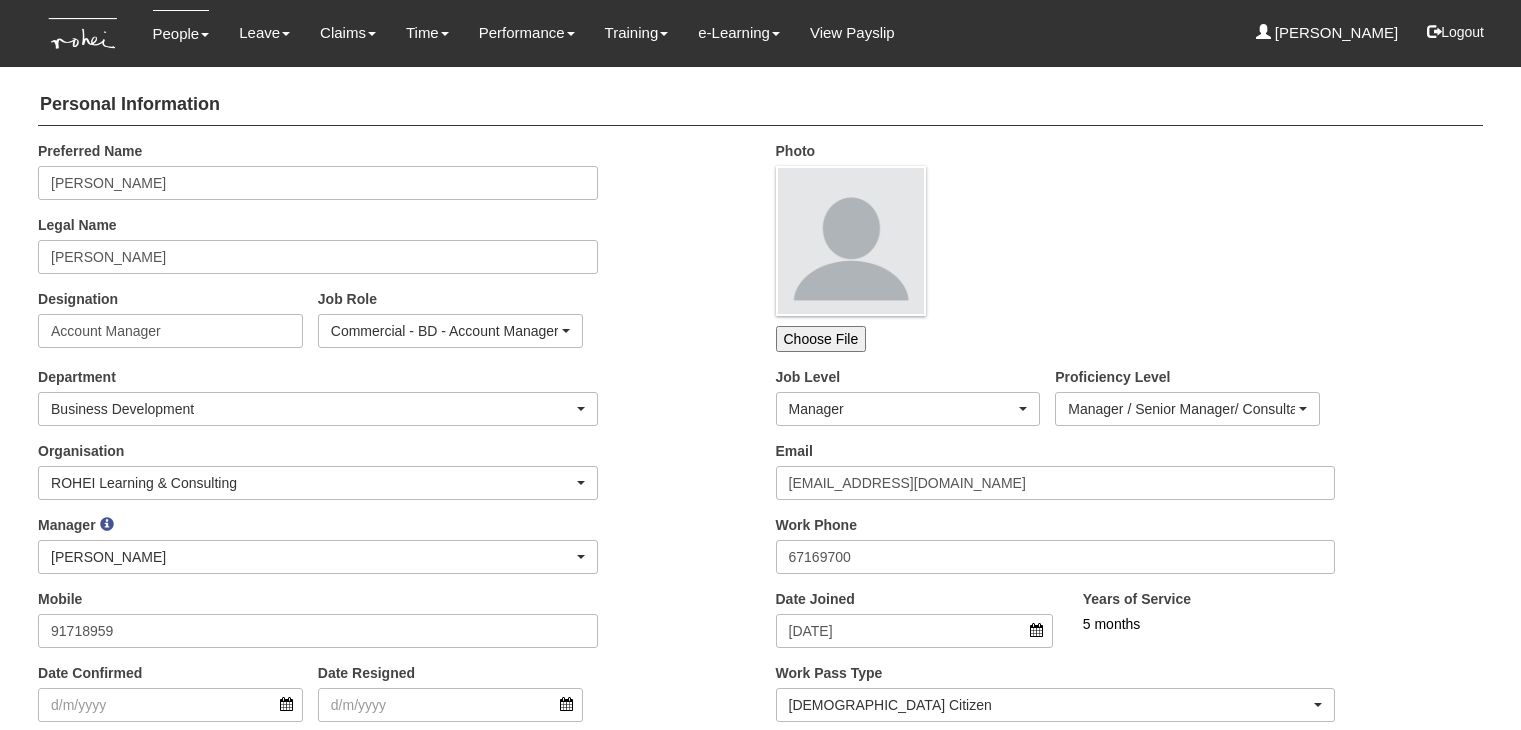 scroll, scrollTop: 0, scrollLeft: 0, axis: both 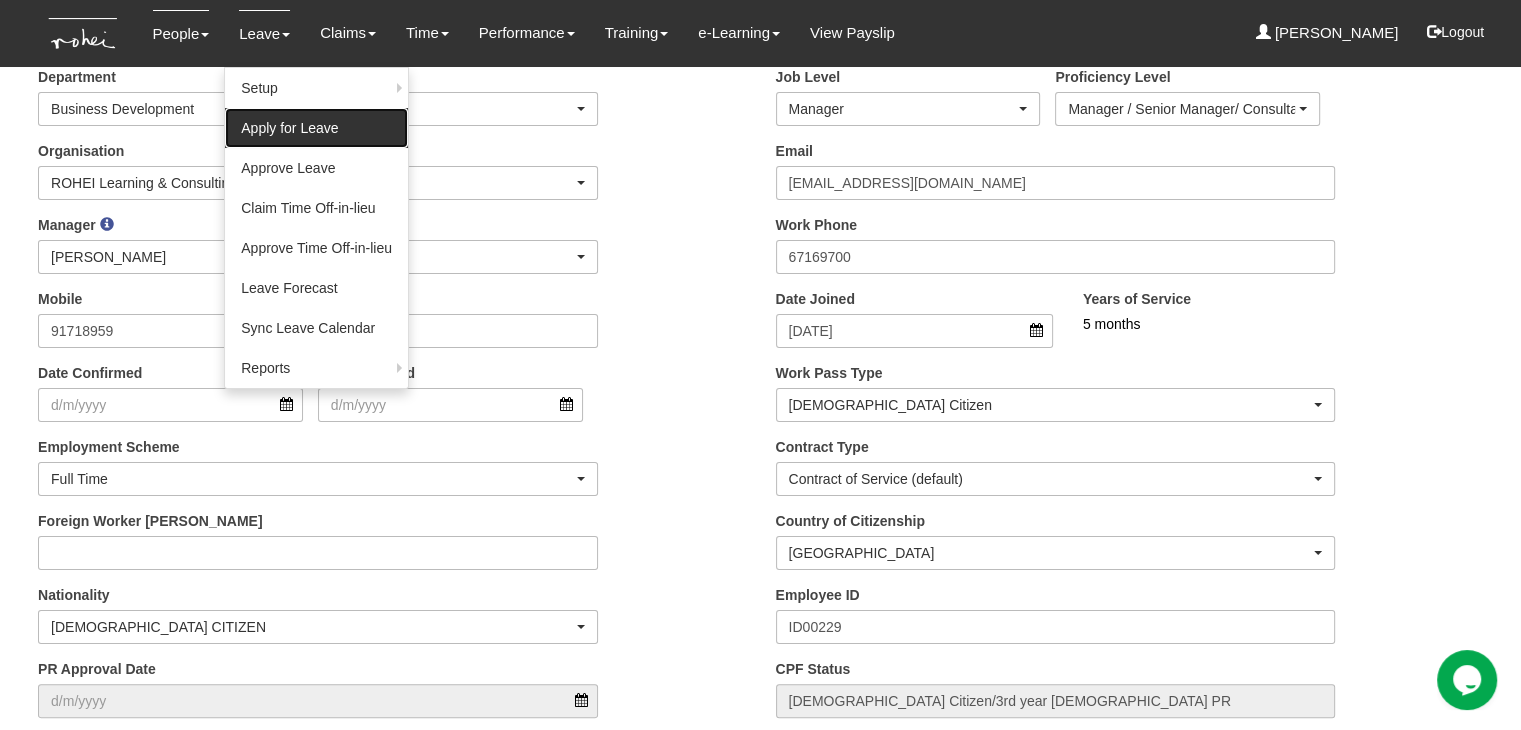 click on "Apply for Leave" at bounding box center [316, 128] 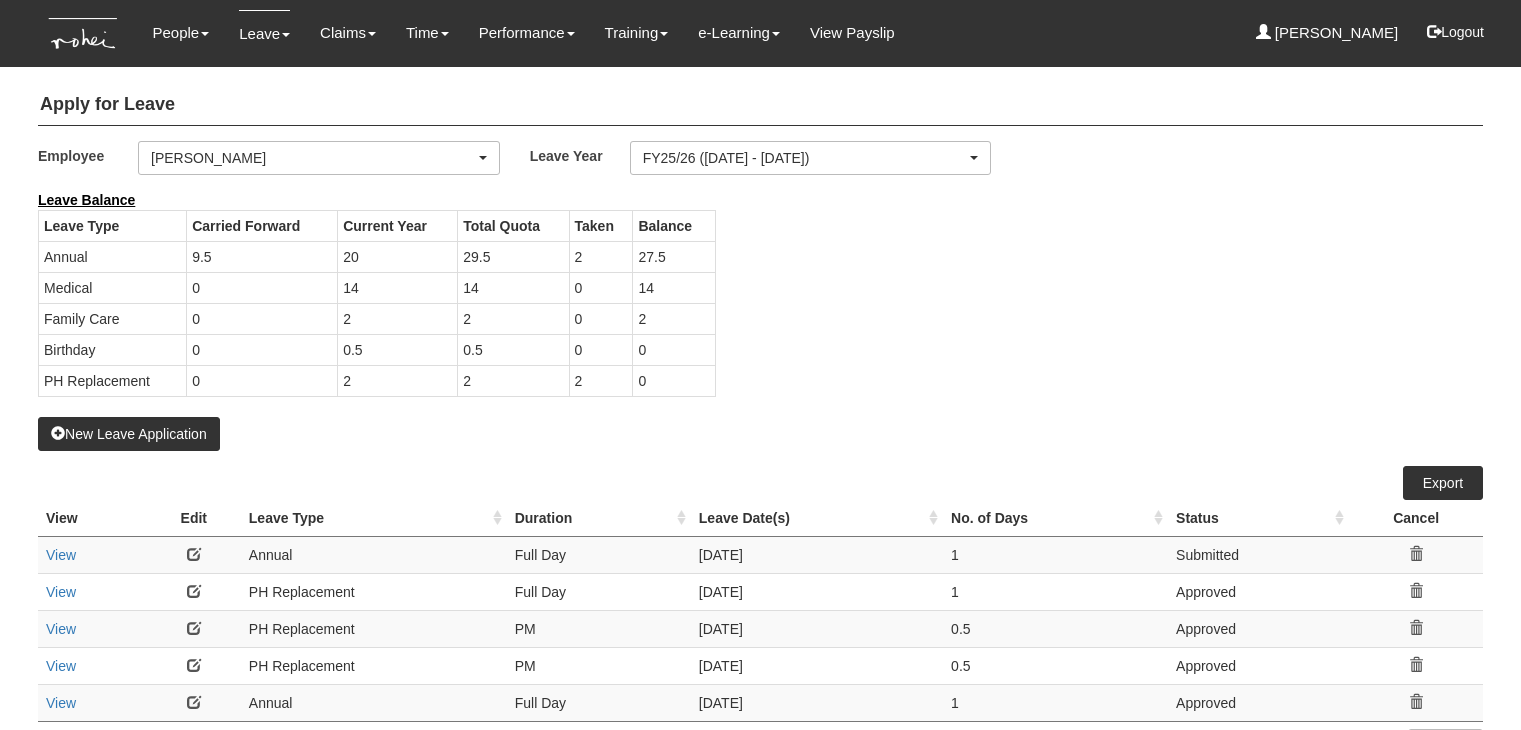 select on "50" 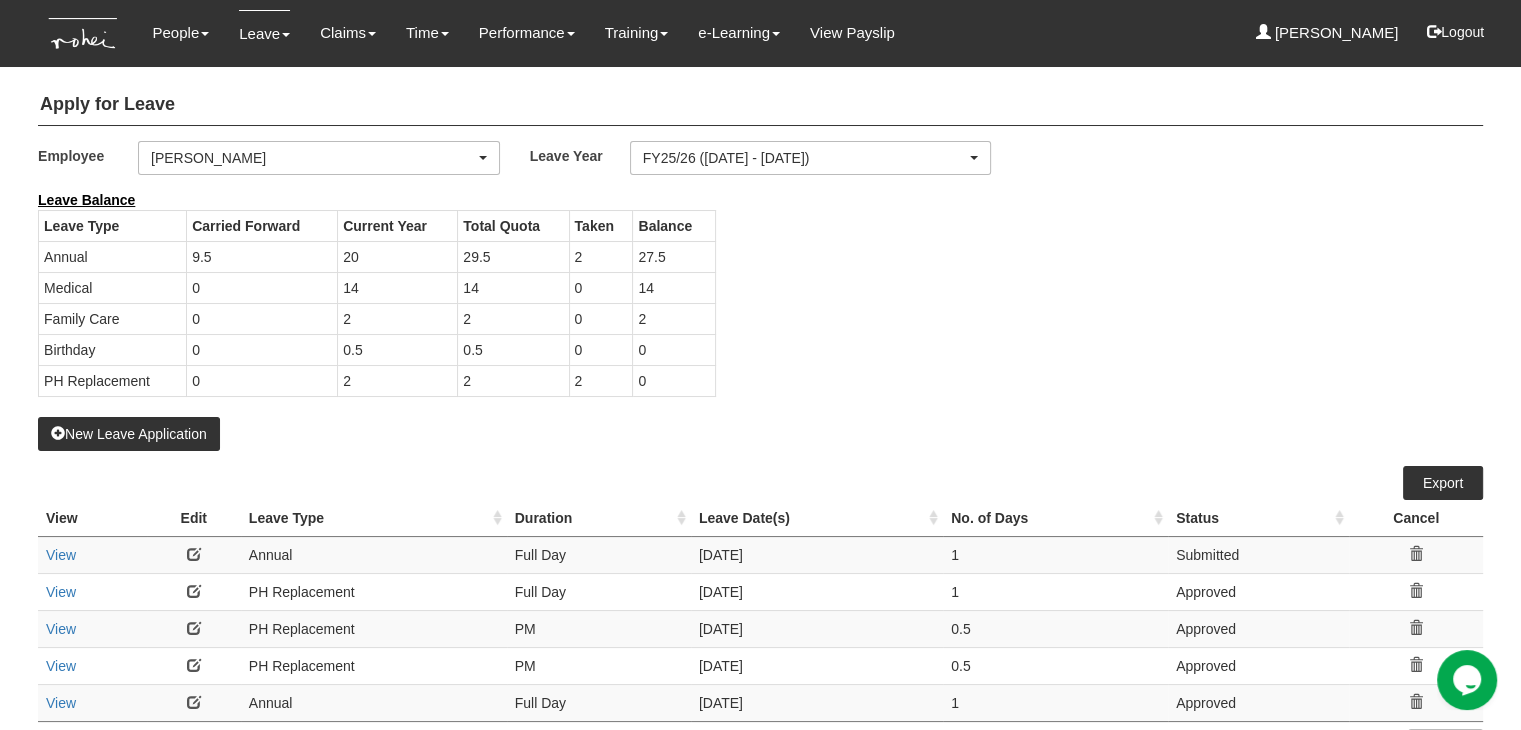 scroll, scrollTop: 0, scrollLeft: 0, axis: both 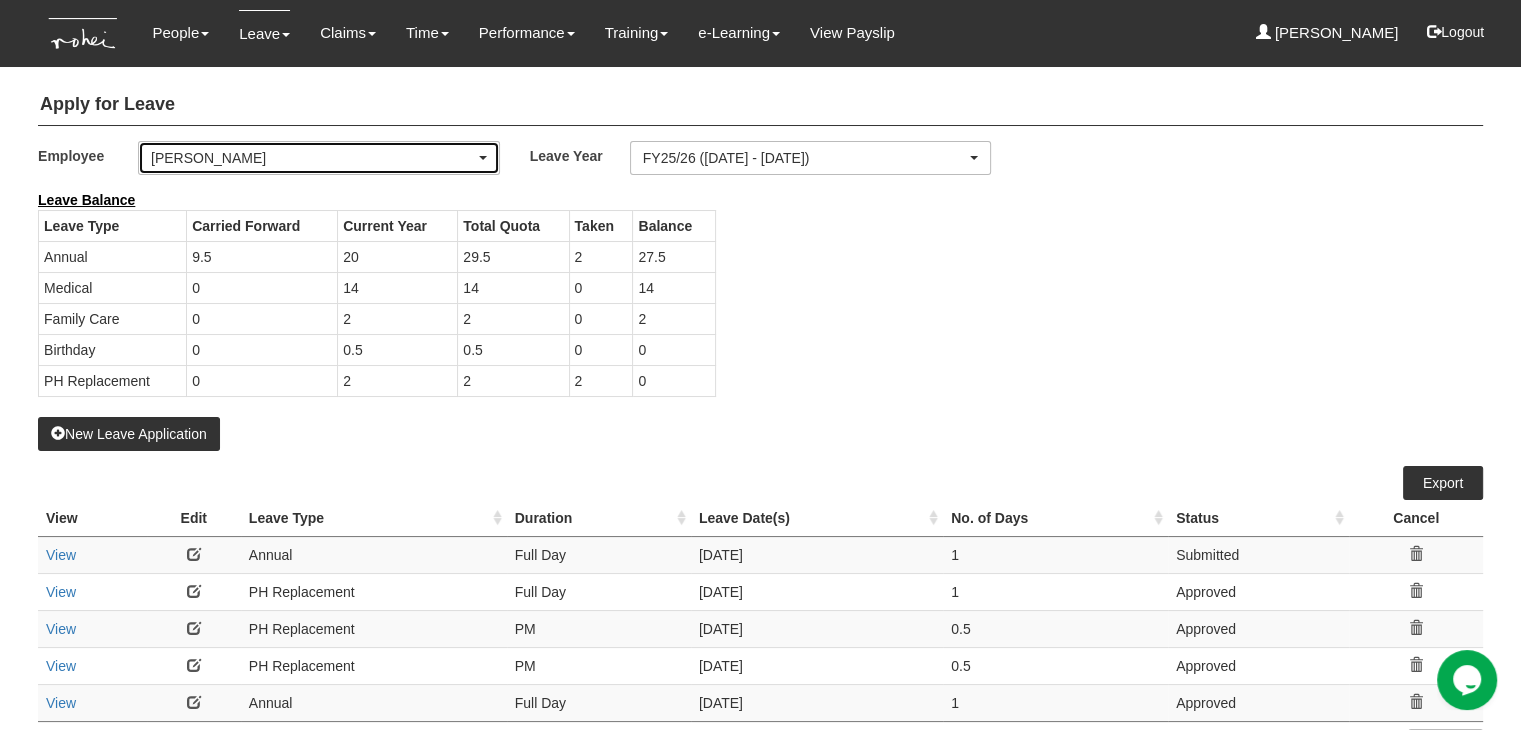 click on "[PERSON_NAME]" at bounding box center (313, 158) 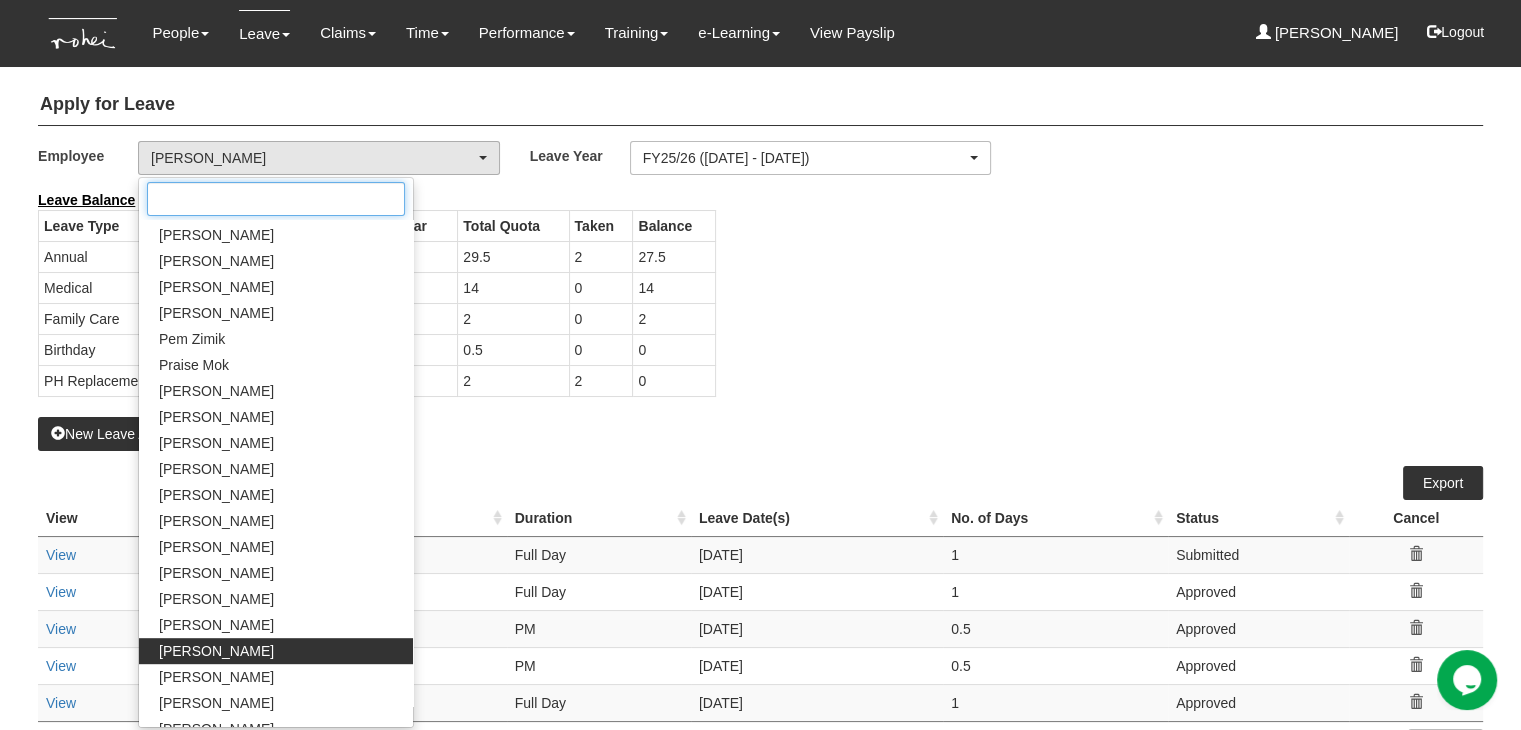 scroll, scrollTop: 1050, scrollLeft: 0, axis: vertical 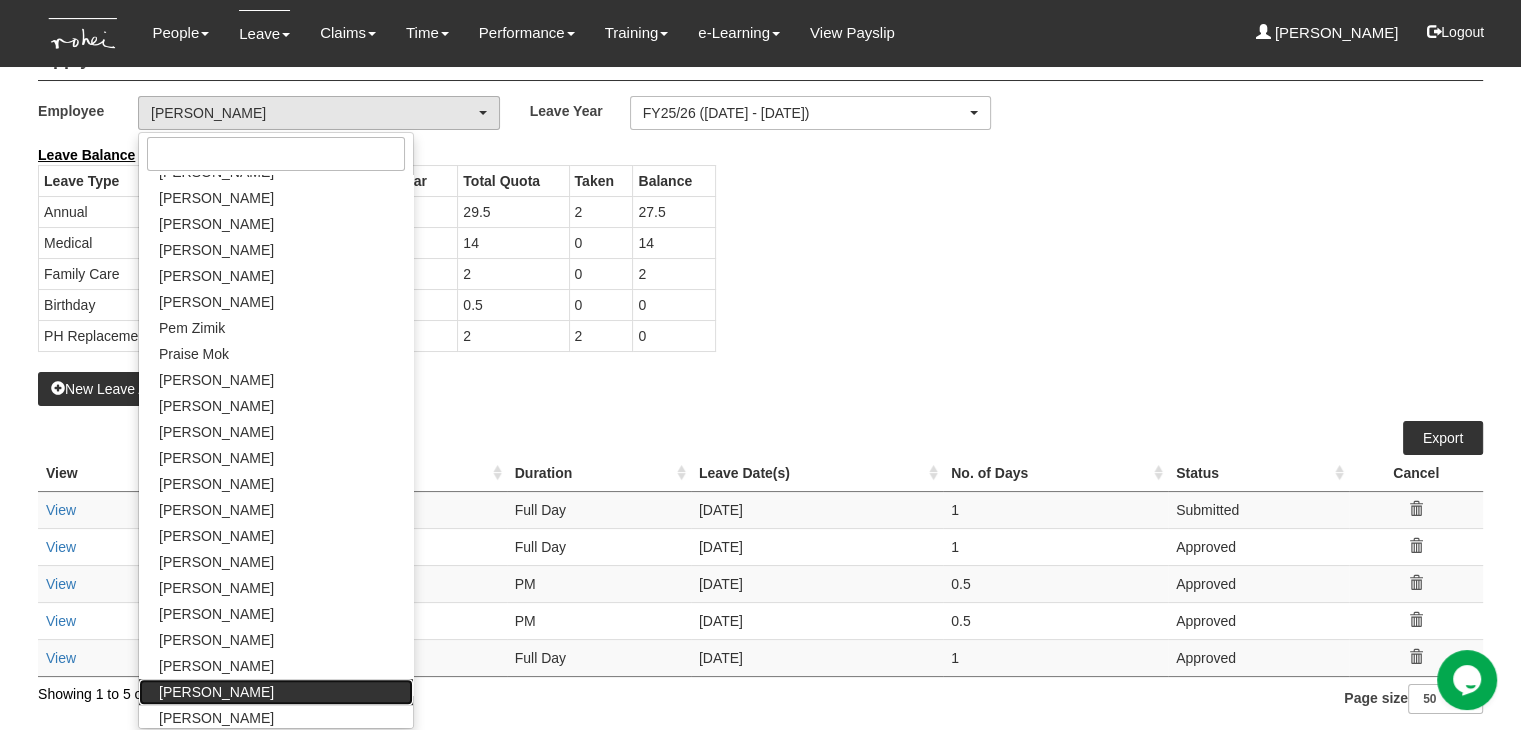 click on "[PERSON_NAME]" at bounding box center (216, 692) 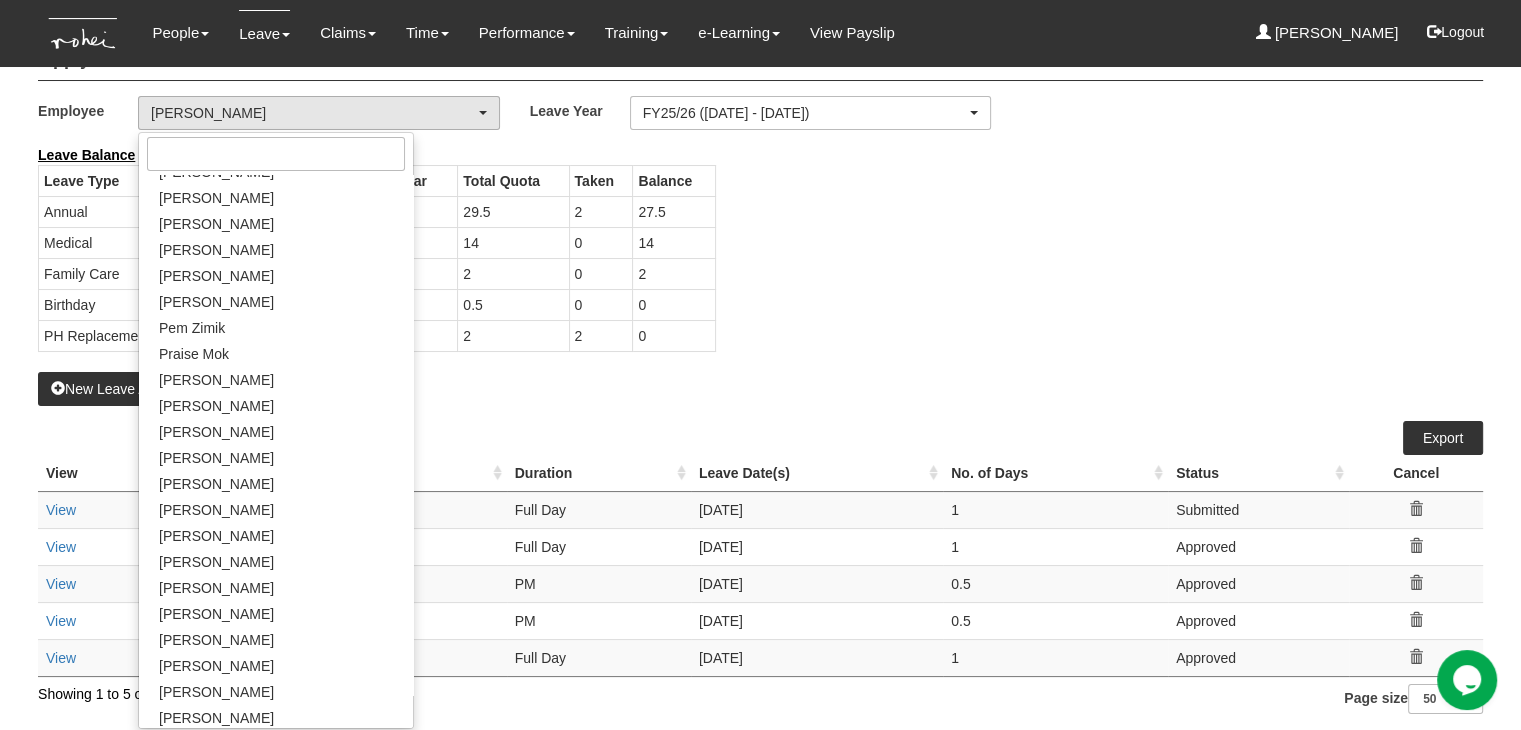 select on "5c9ef5a6-5da0-45d7-b594-a8a35f9e09df" 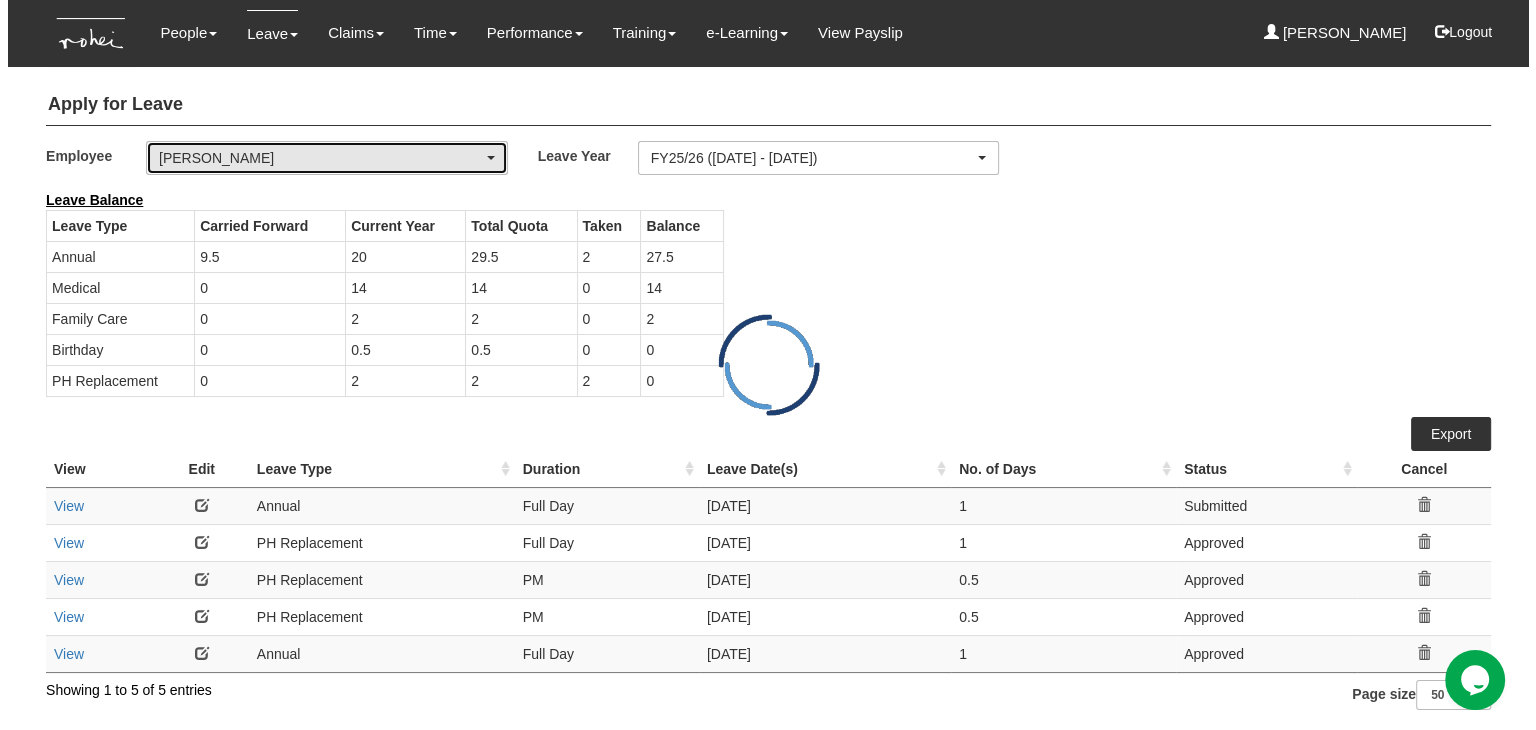 scroll, scrollTop: 0, scrollLeft: 0, axis: both 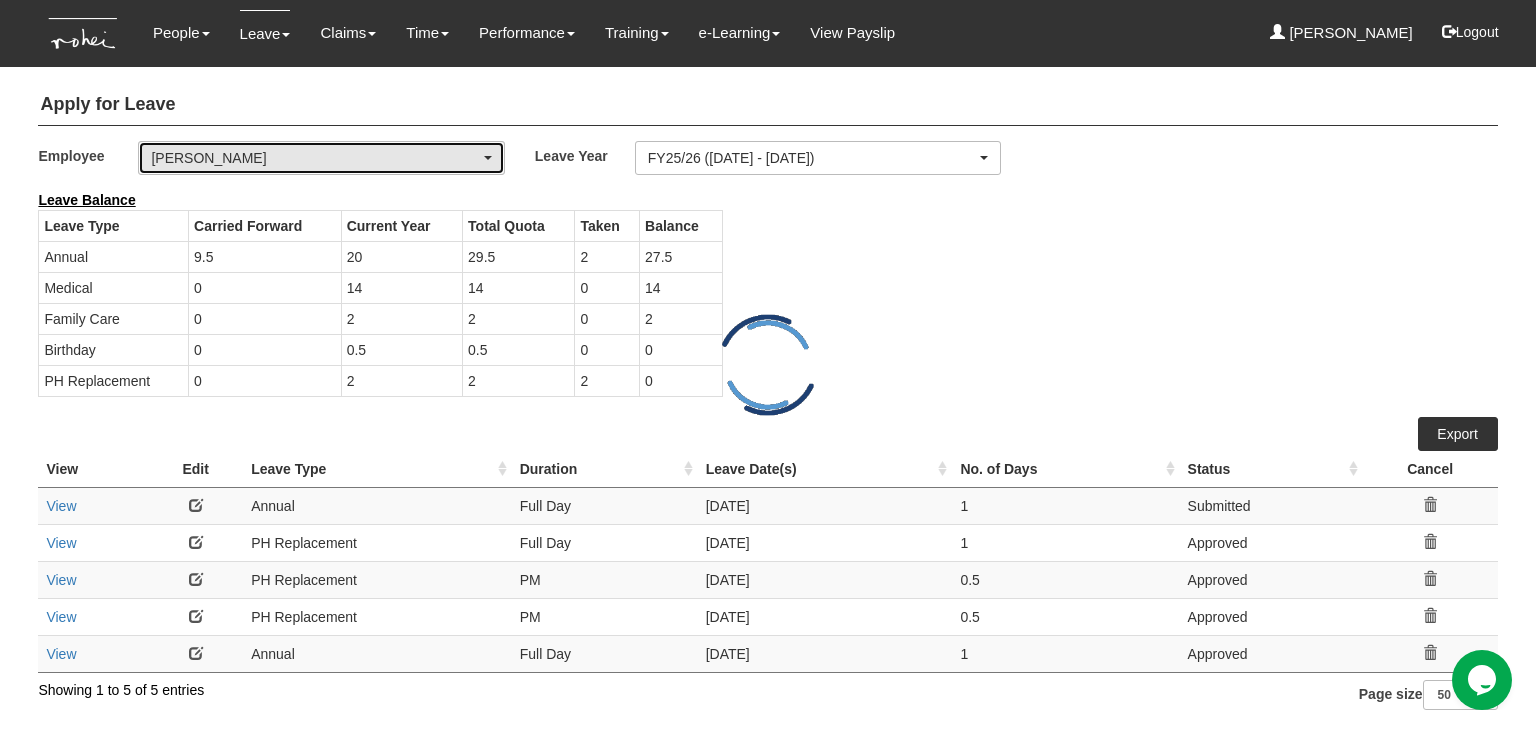 select on "50" 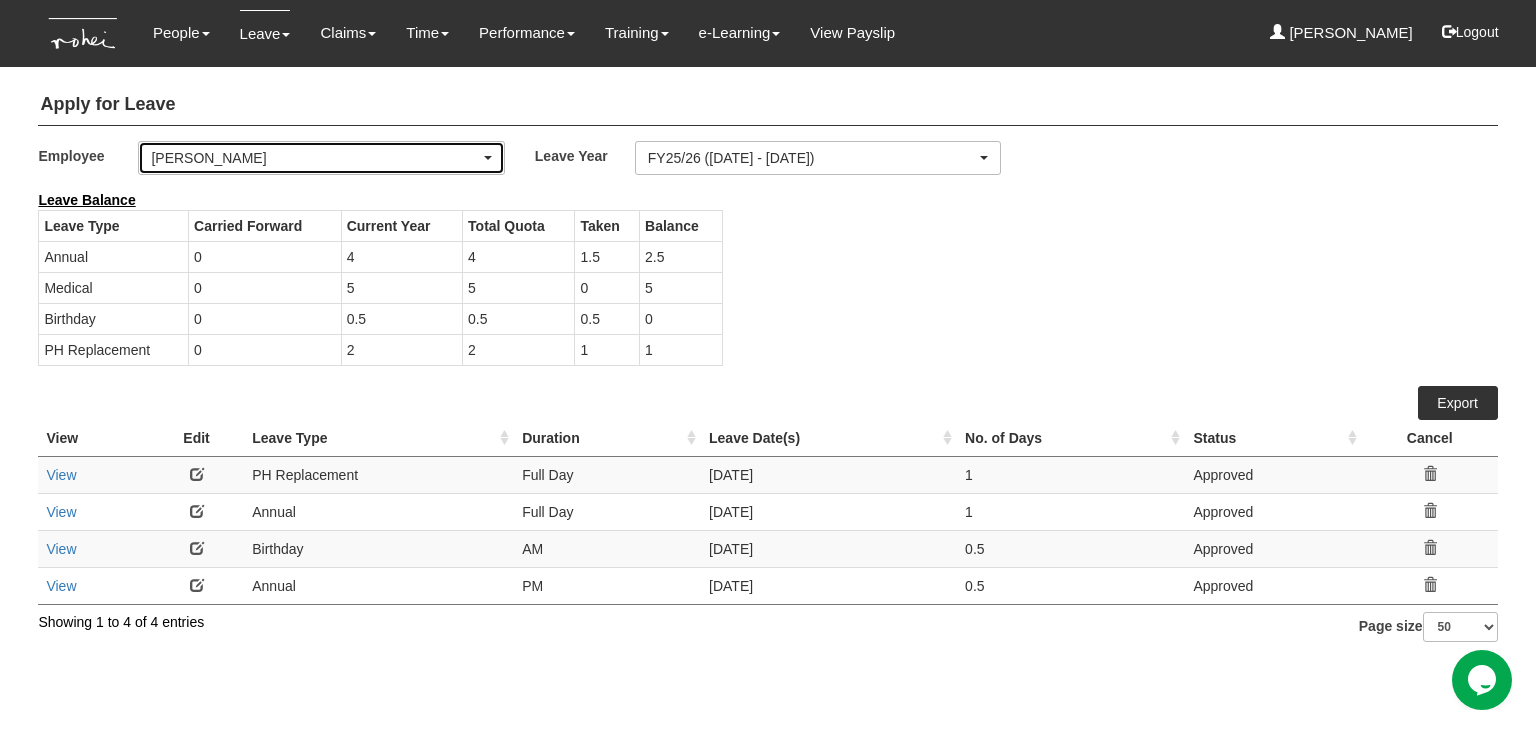 click on "[PERSON_NAME]" at bounding box center [321, 158] 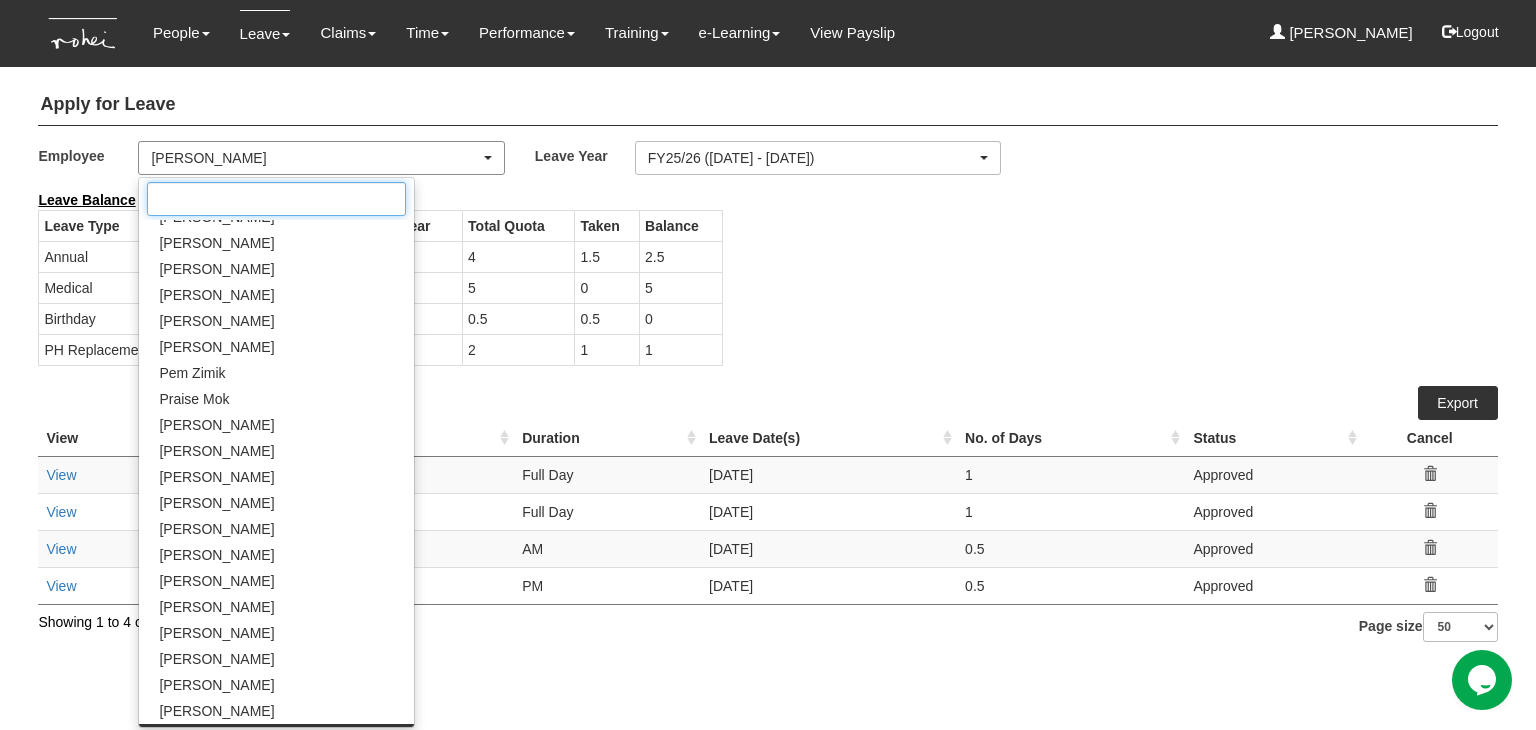 scroll, scrollTop: 1050, scrollLeft: 0, axis: vertical 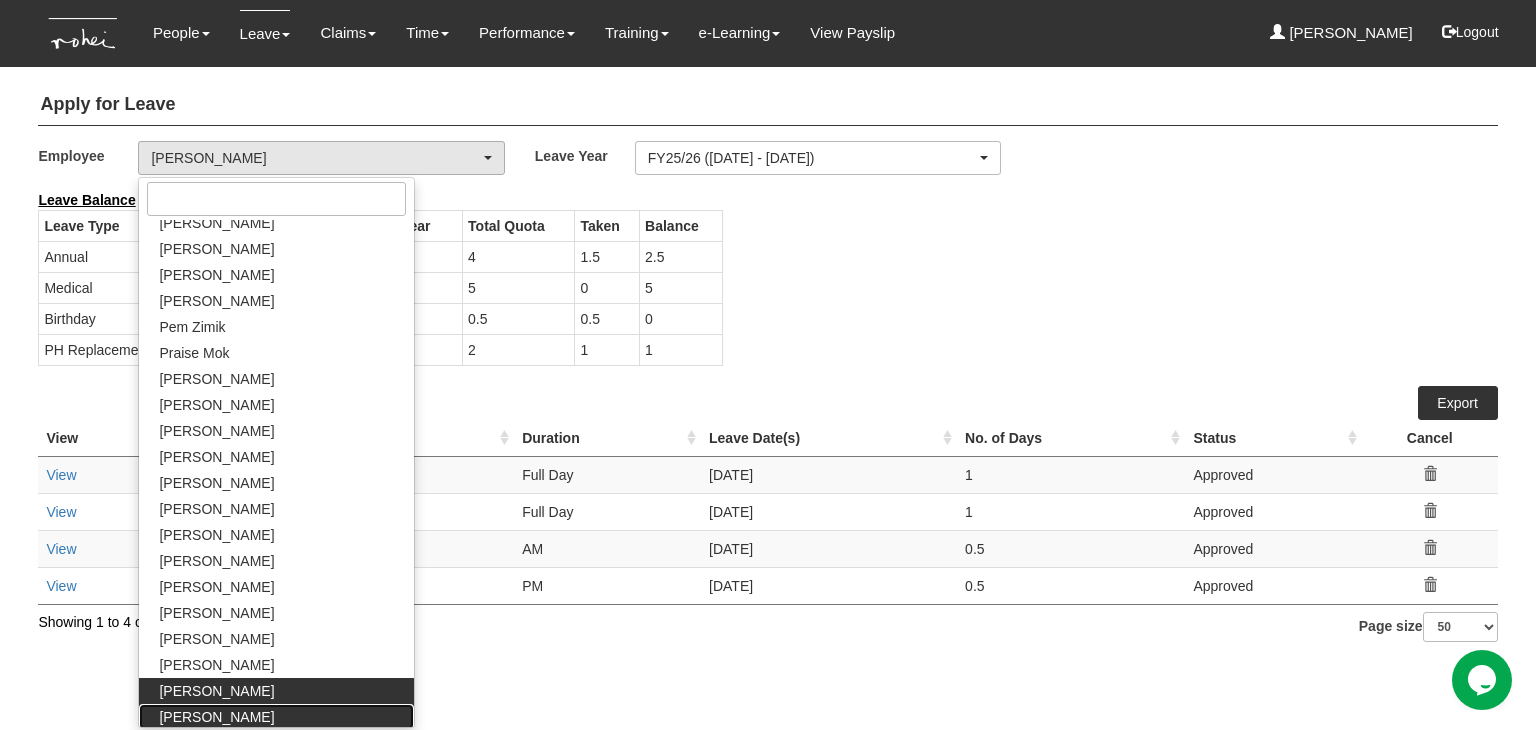 click on "[PERSON_NAME]" at bounding box center (216, 717) 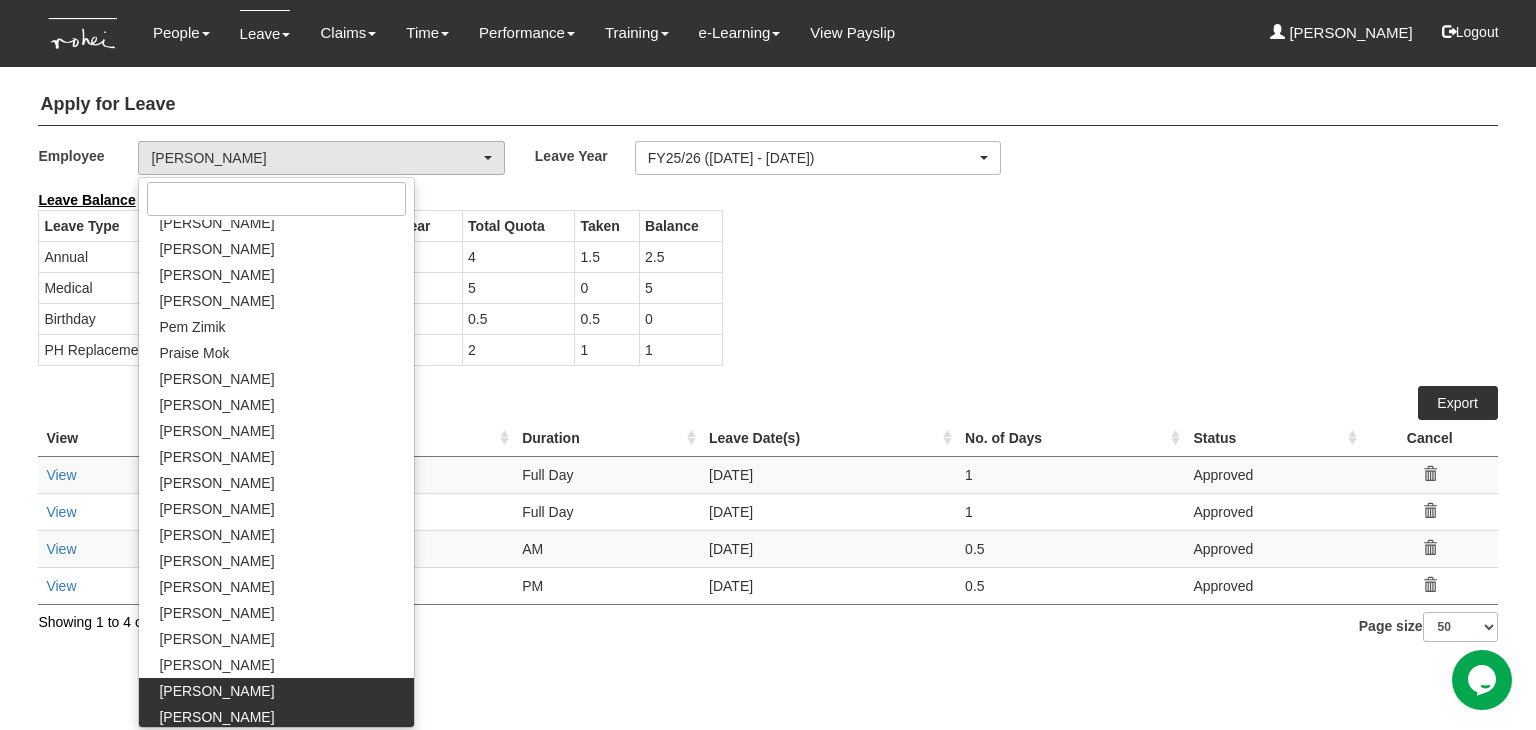 select on "876c00e4-fa50-4167-a49c-d08d05126001" 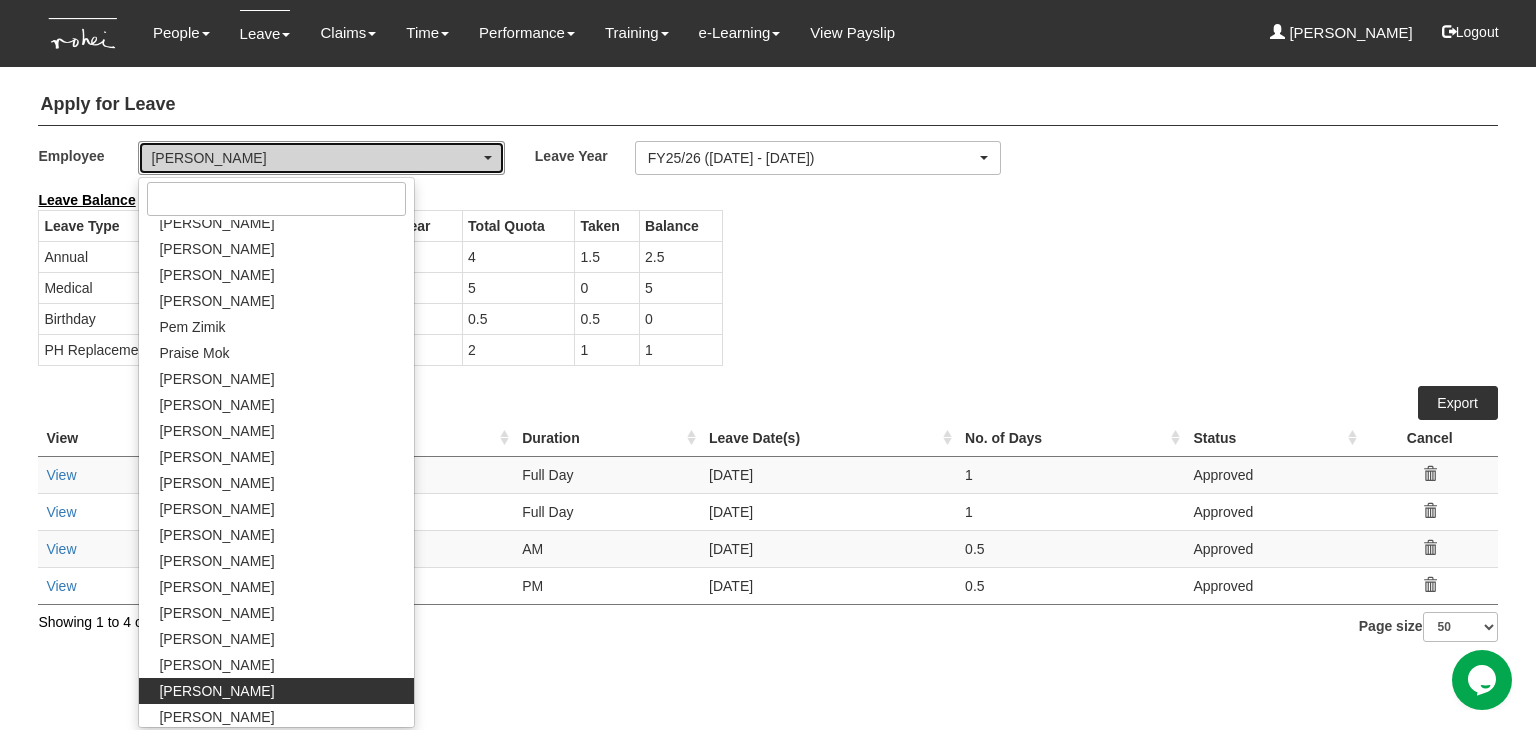 select on "50" 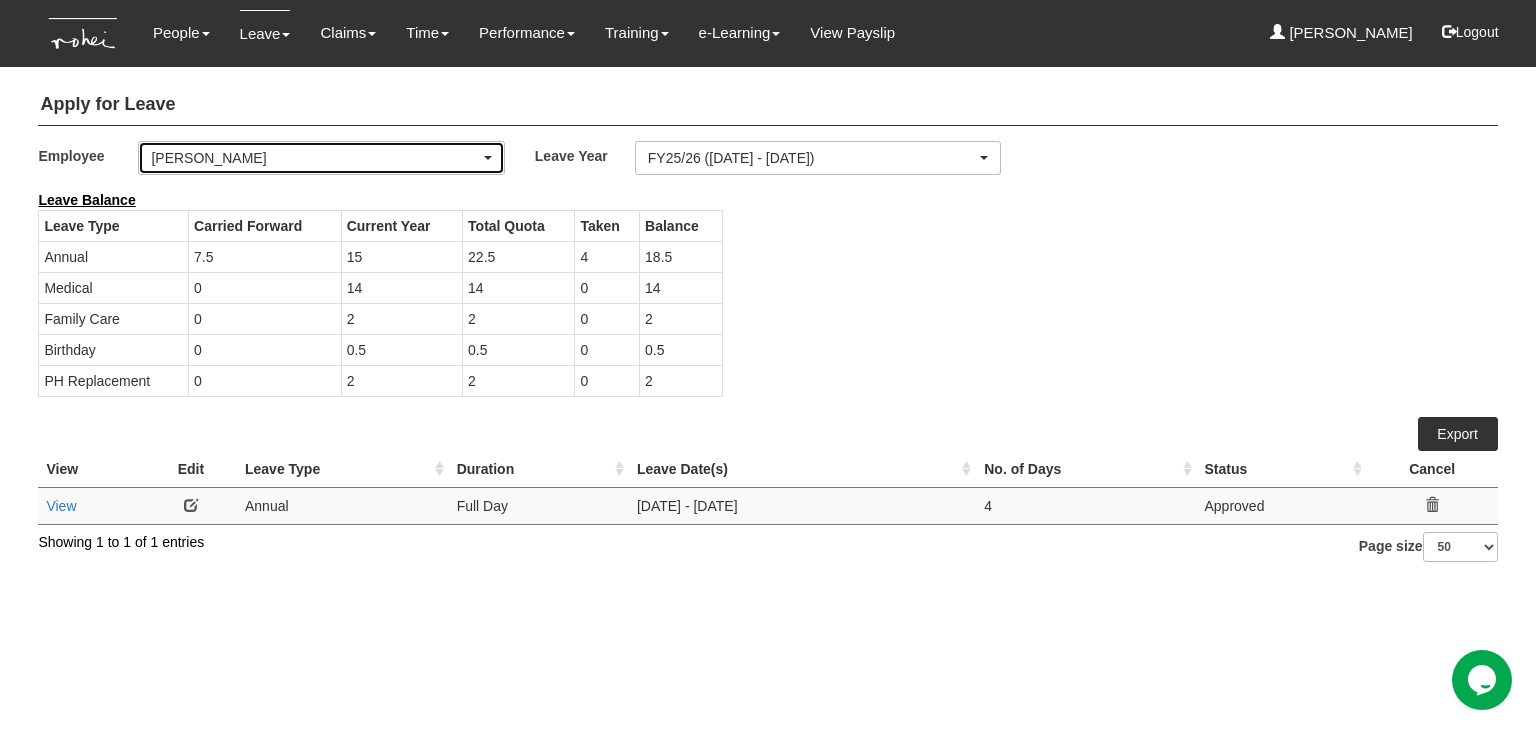 click at bounding box center (488, 158) 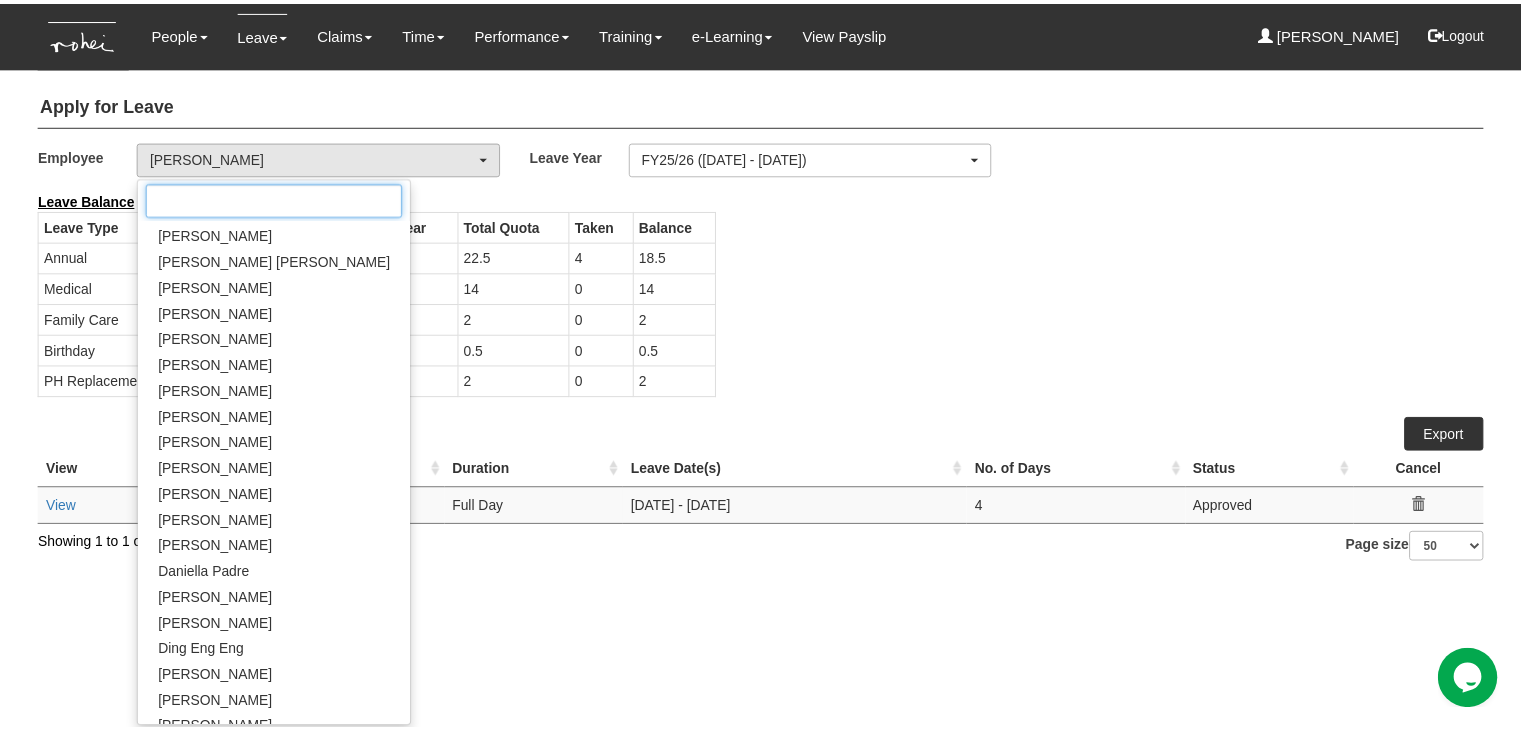 scroll, scrollTop: 0, scrollLeft: 0, axis: both 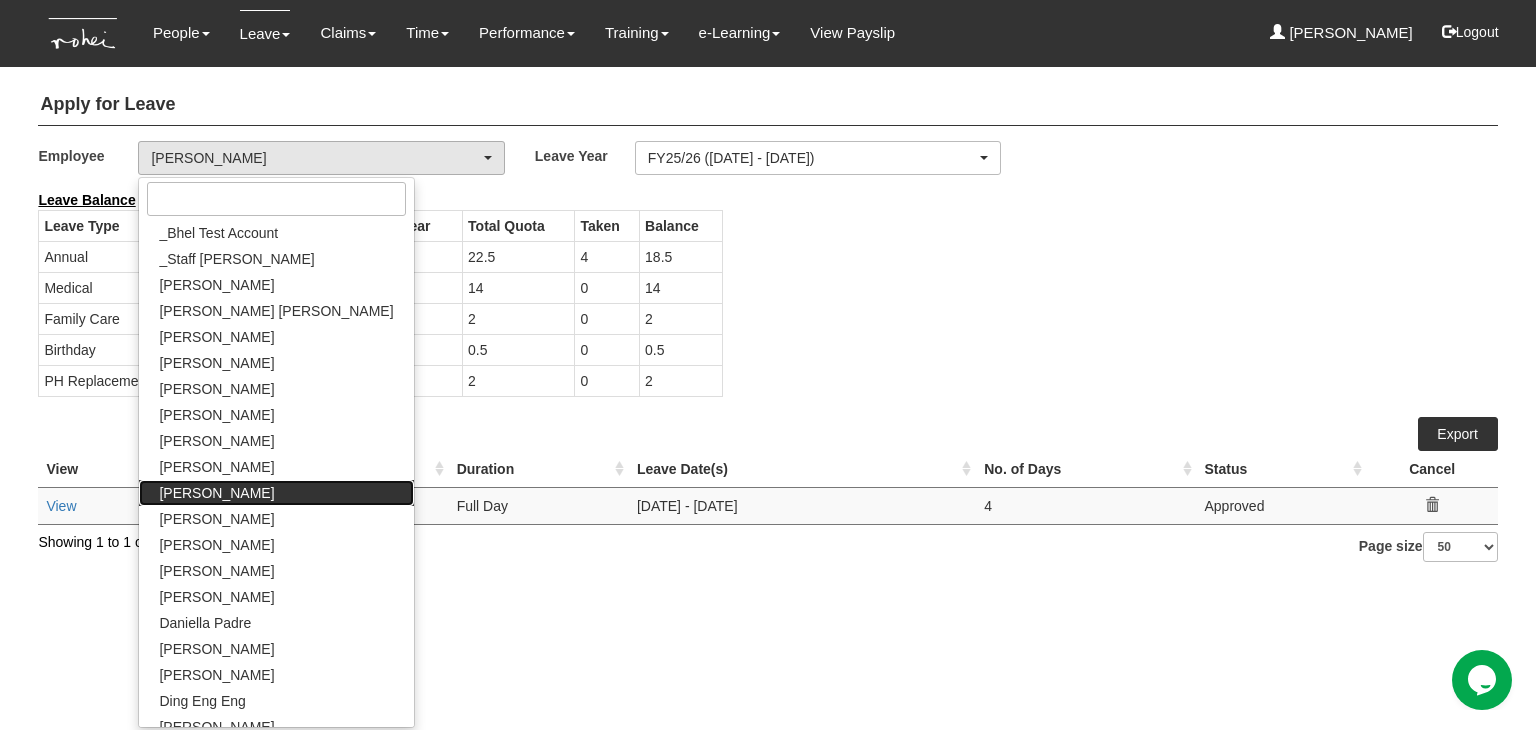click on "[PERSON_NAME]" at bounding box center (276, 493) 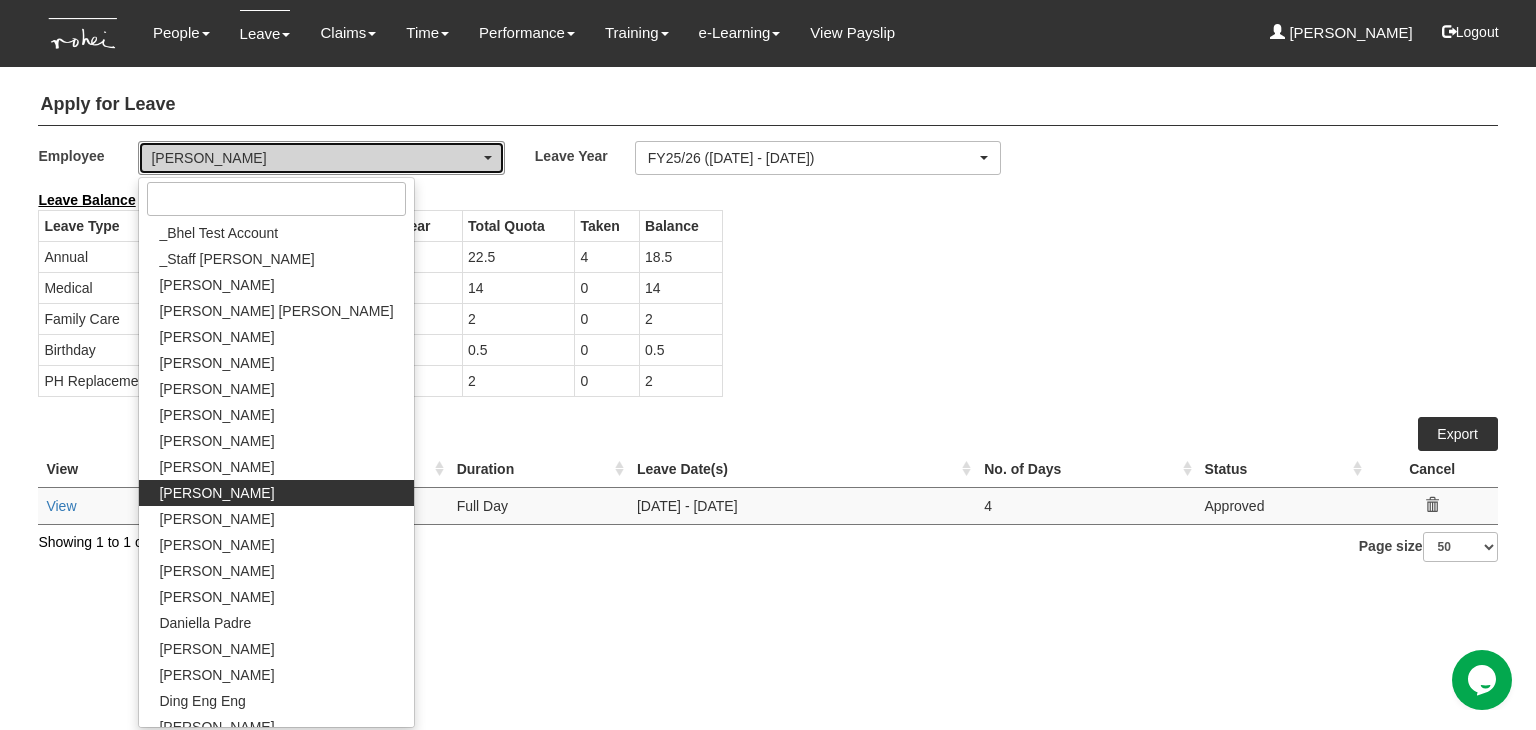 select on "cb1223ca-1834-4b2f-8dec-dfc915d6c2cc" 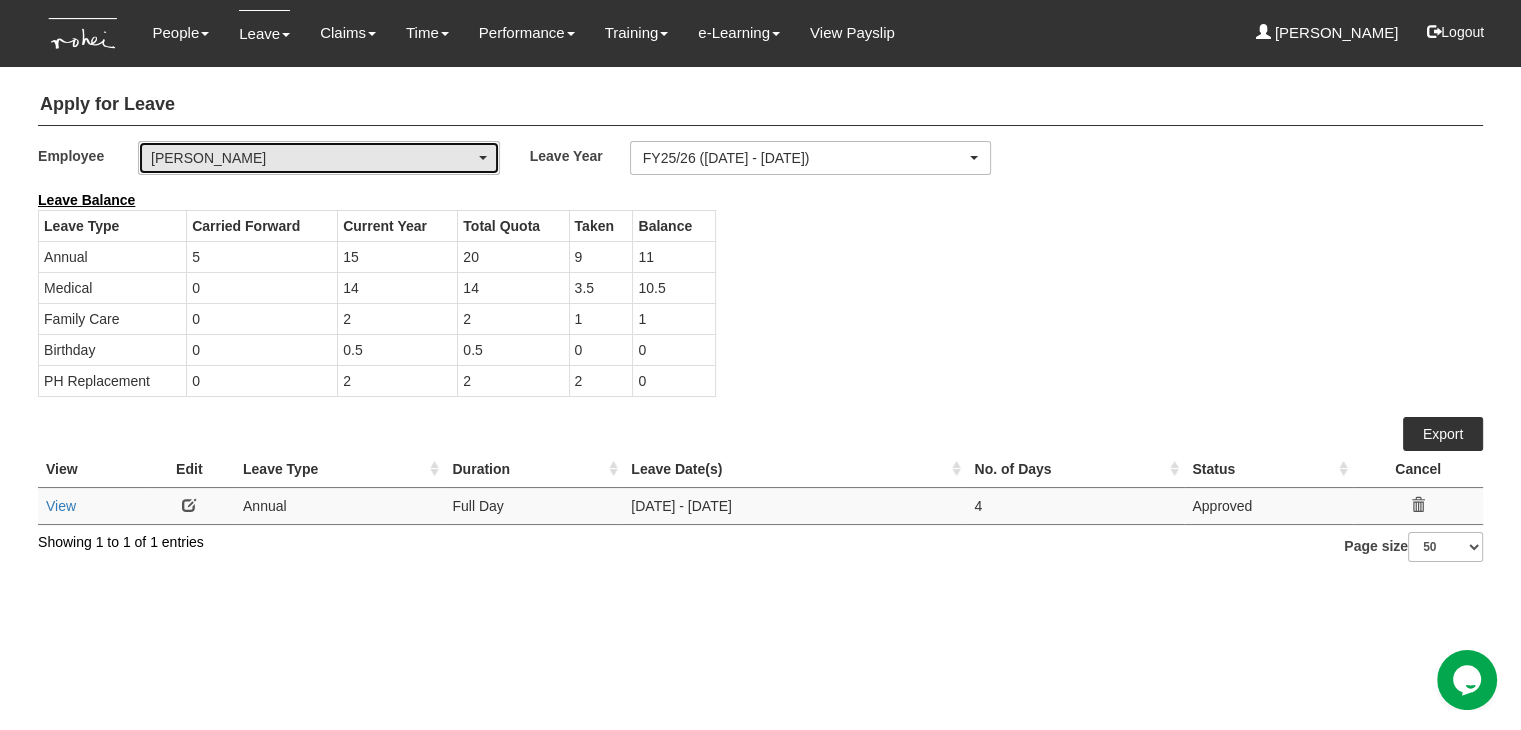 select on "50" 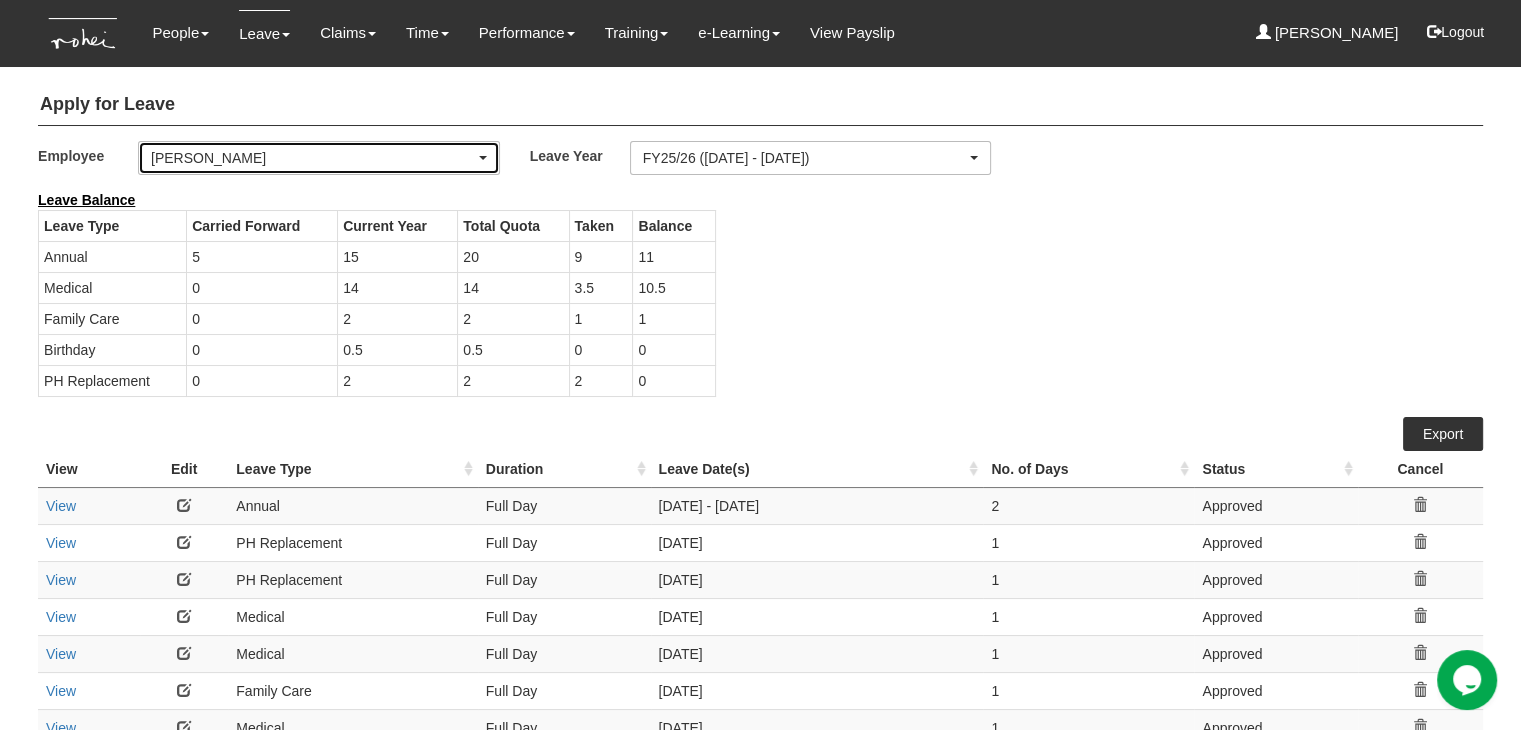 click on "[PERSON_NAME]" at bounding box center (319, 158) 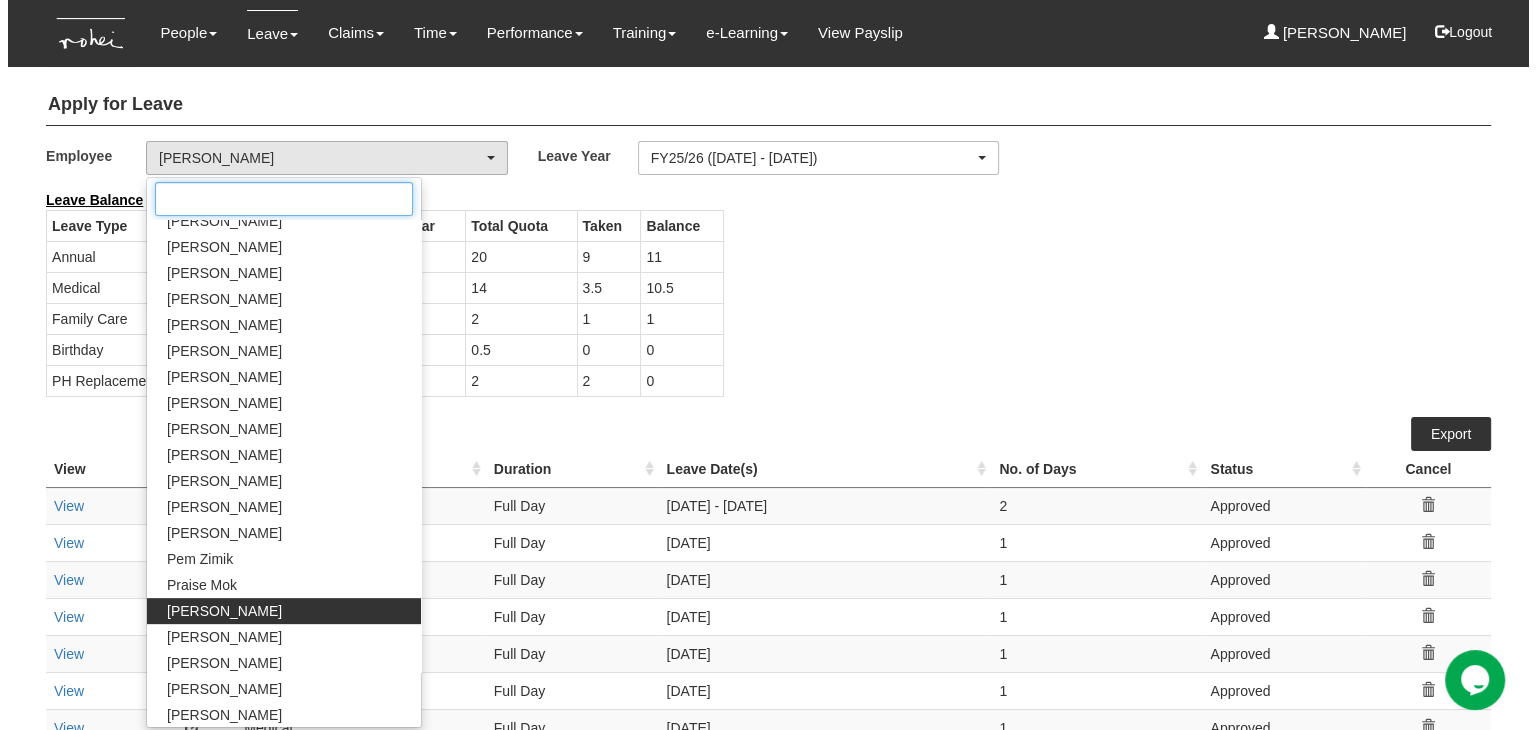 scroll, scrollTop: 1050, scrollLeft: 0, axis: vertical 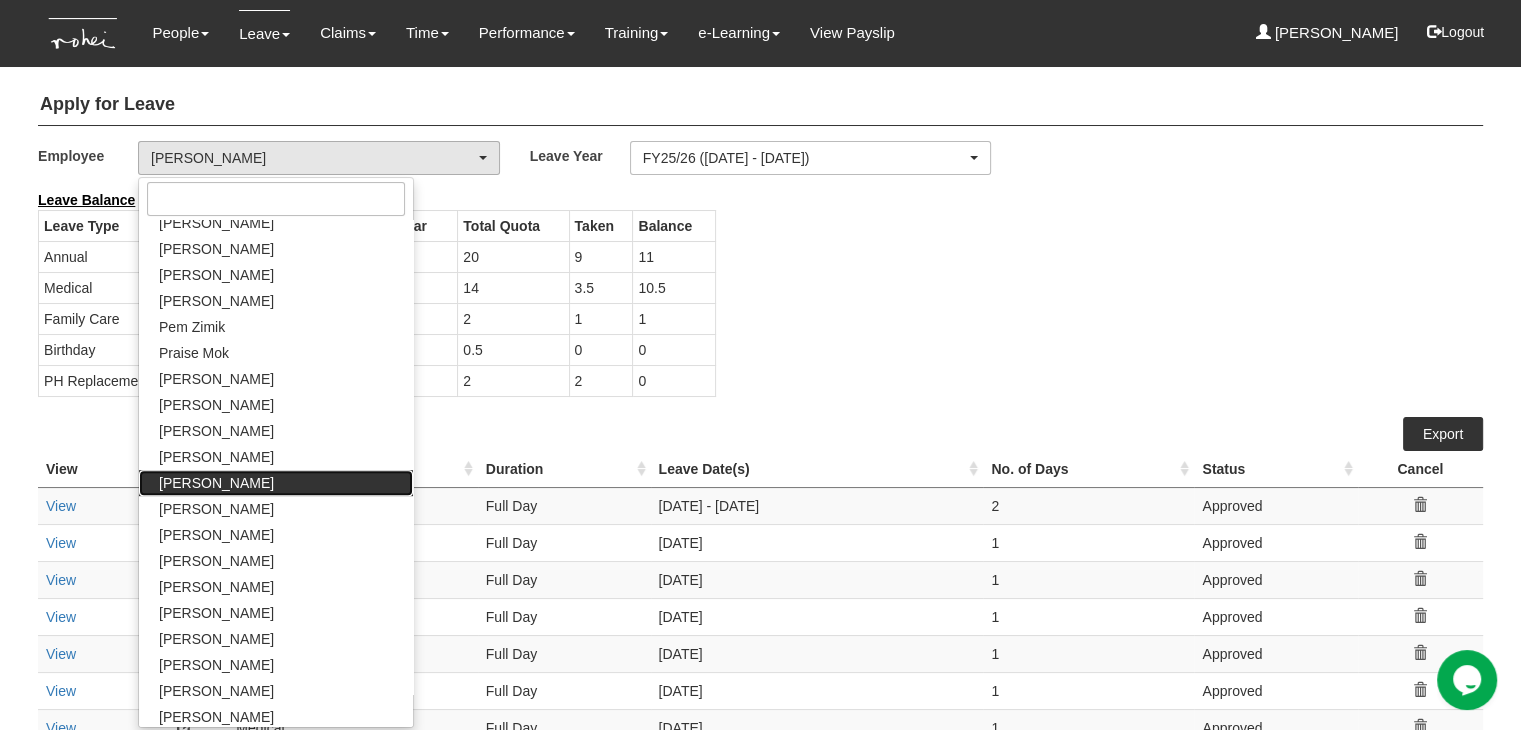 click on "[PERSON_NAME]" at bounding box center [216, 483] 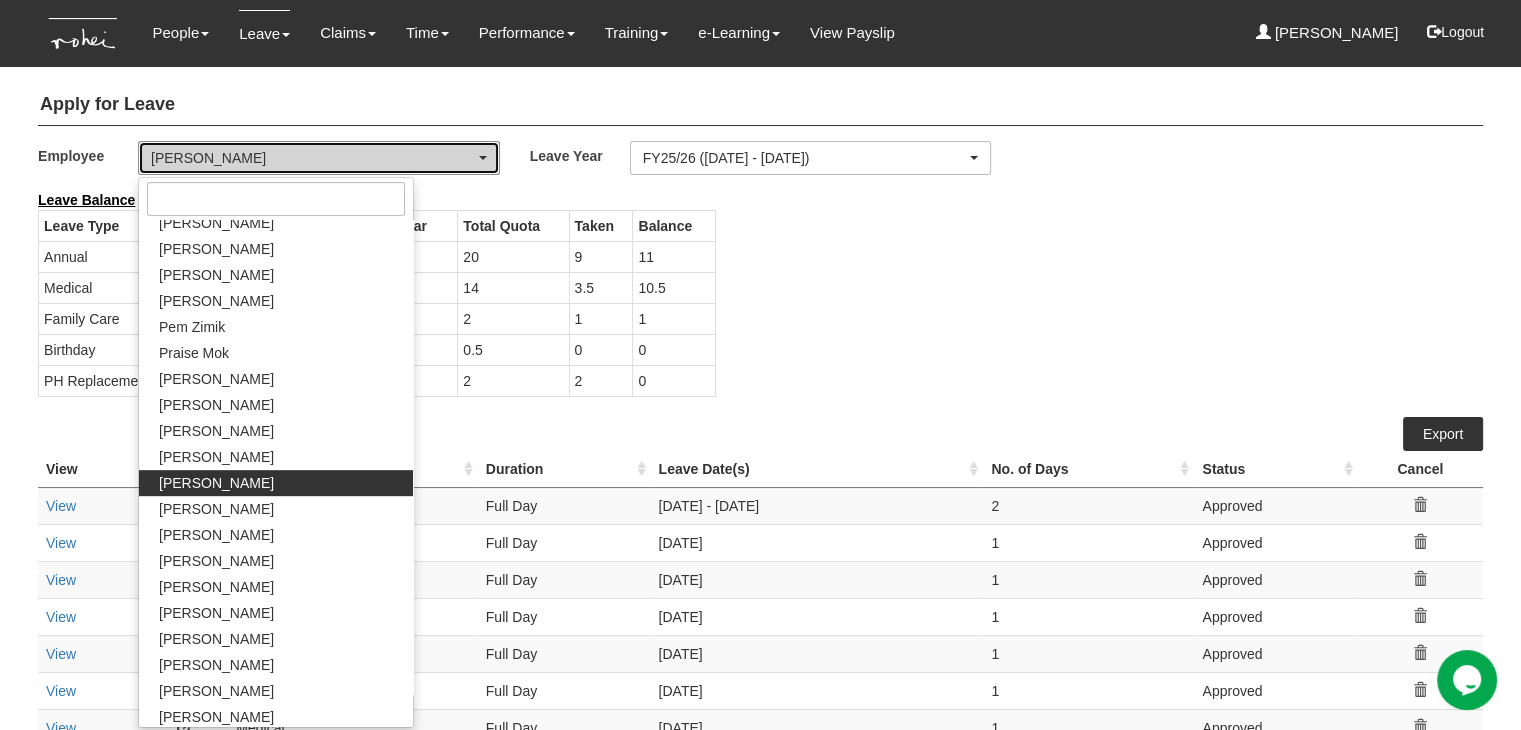 select on "5e225cdc-7ce9-465a-9503-99e8ed4cc44e" 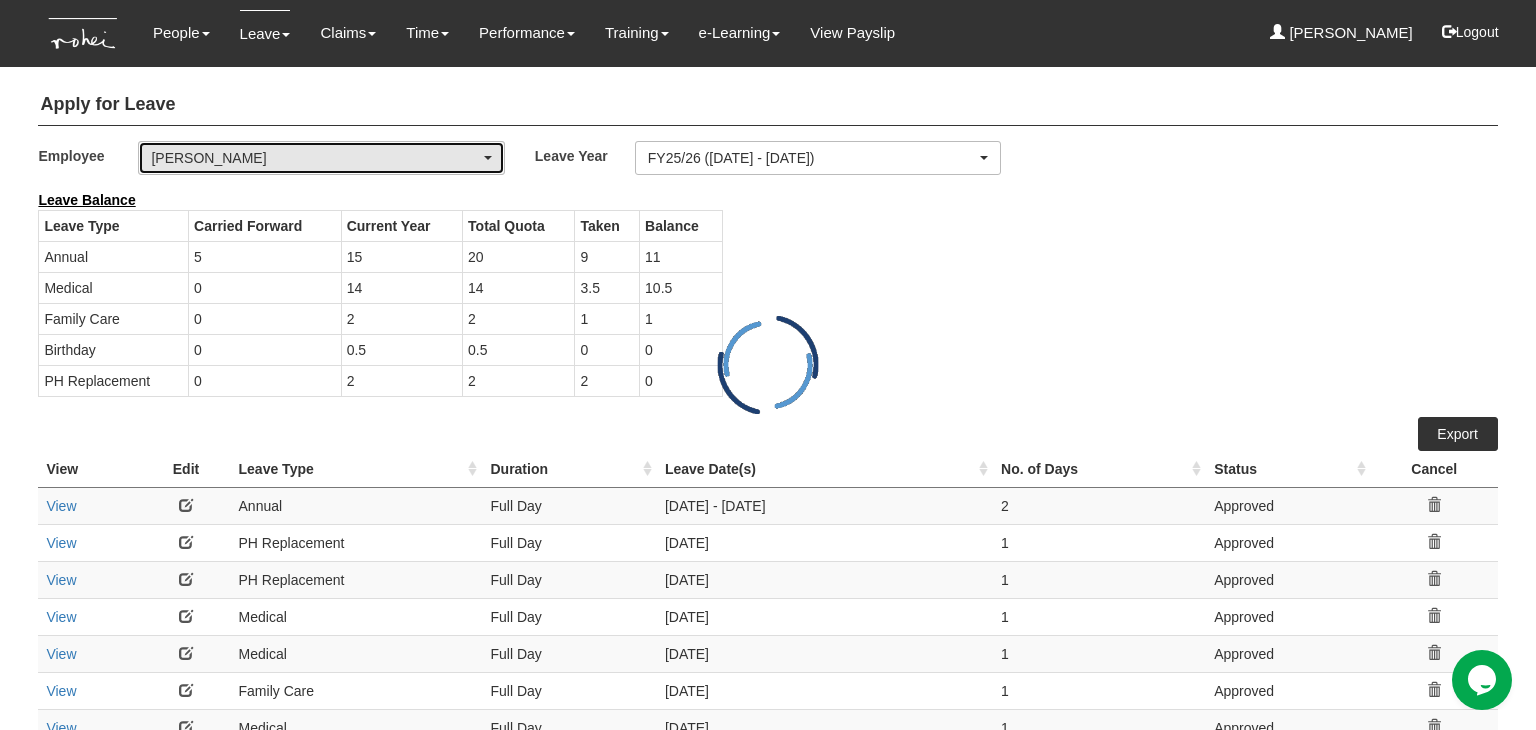 select on "50" 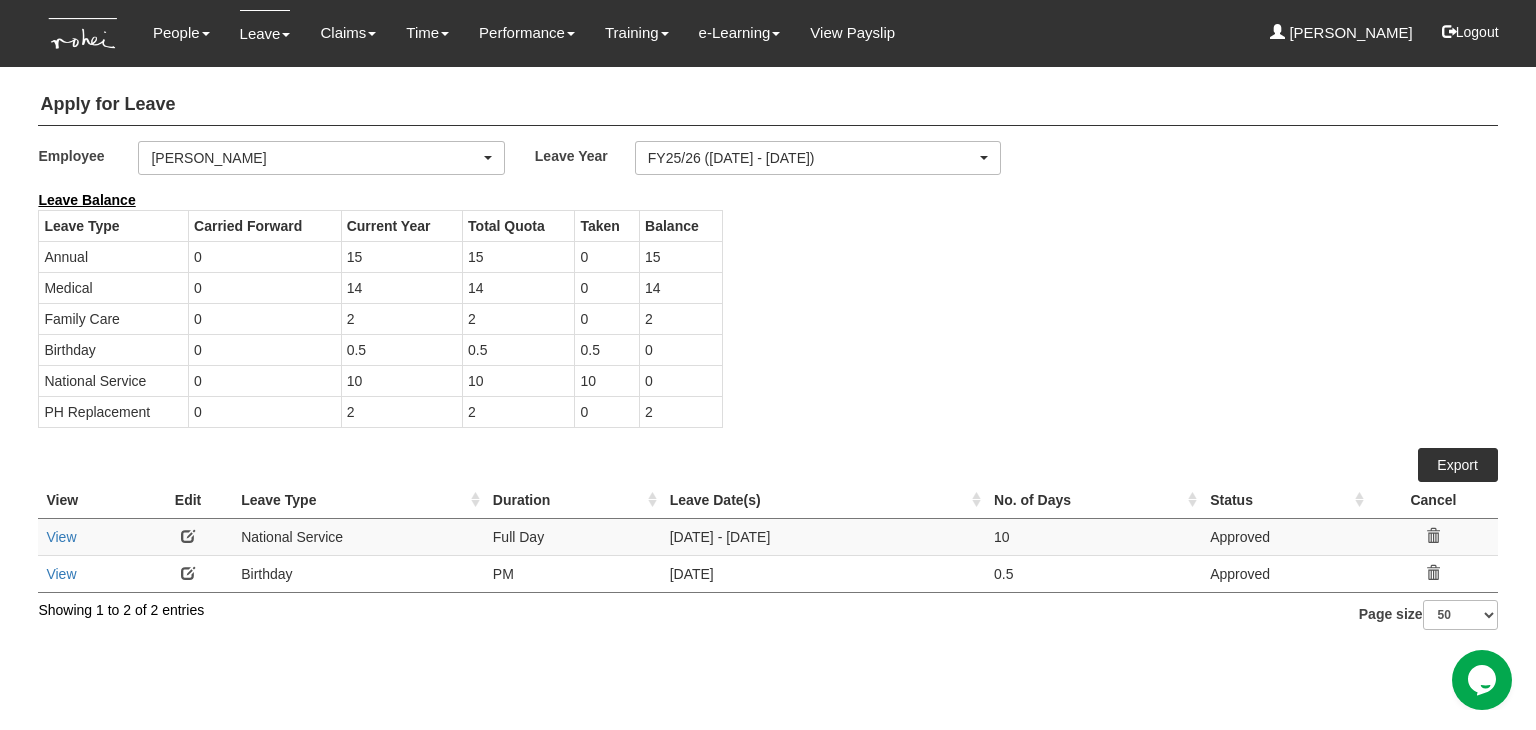 click on "View
Edit
Leave Type
Duration
Leave Date(s)
No. of Days
Status
Cancel
View
National Service" at bounding box center [767, 399] 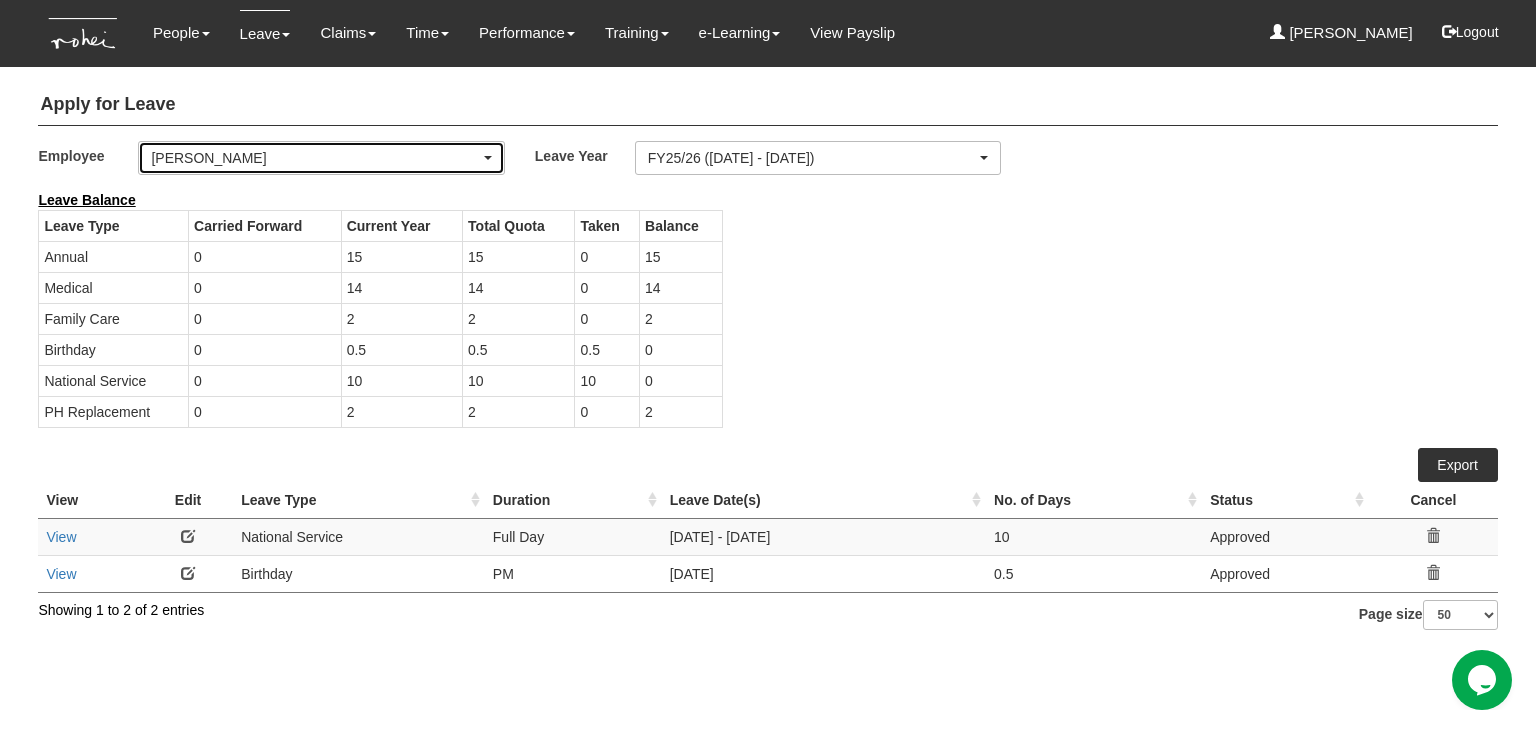 click at bounding box center (488, 158) 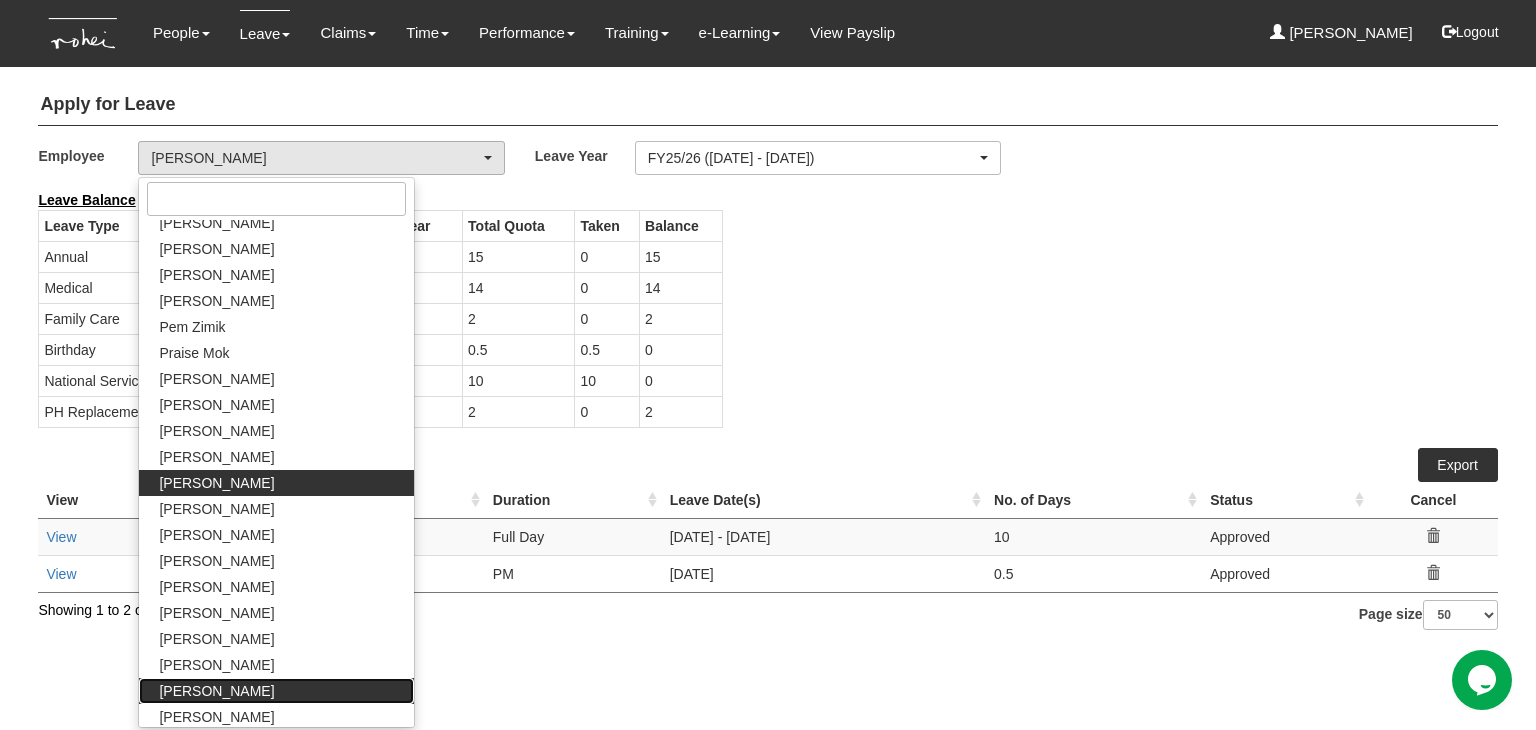 click on "[PERSON_NAME]" at bounding box center (216, 691) 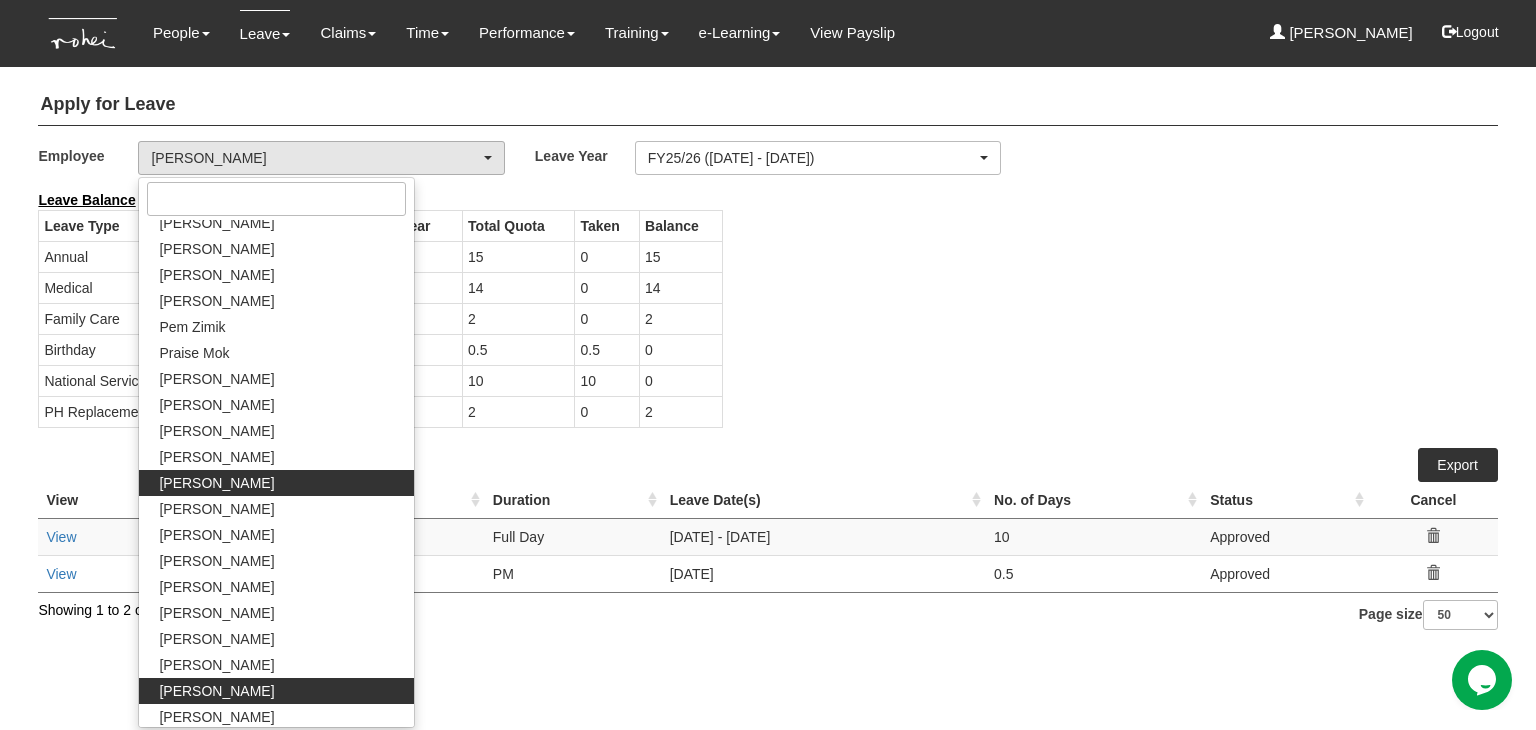 select on "5c9ef5a6-5da0-45d7-b594-a8a35f9e09df" 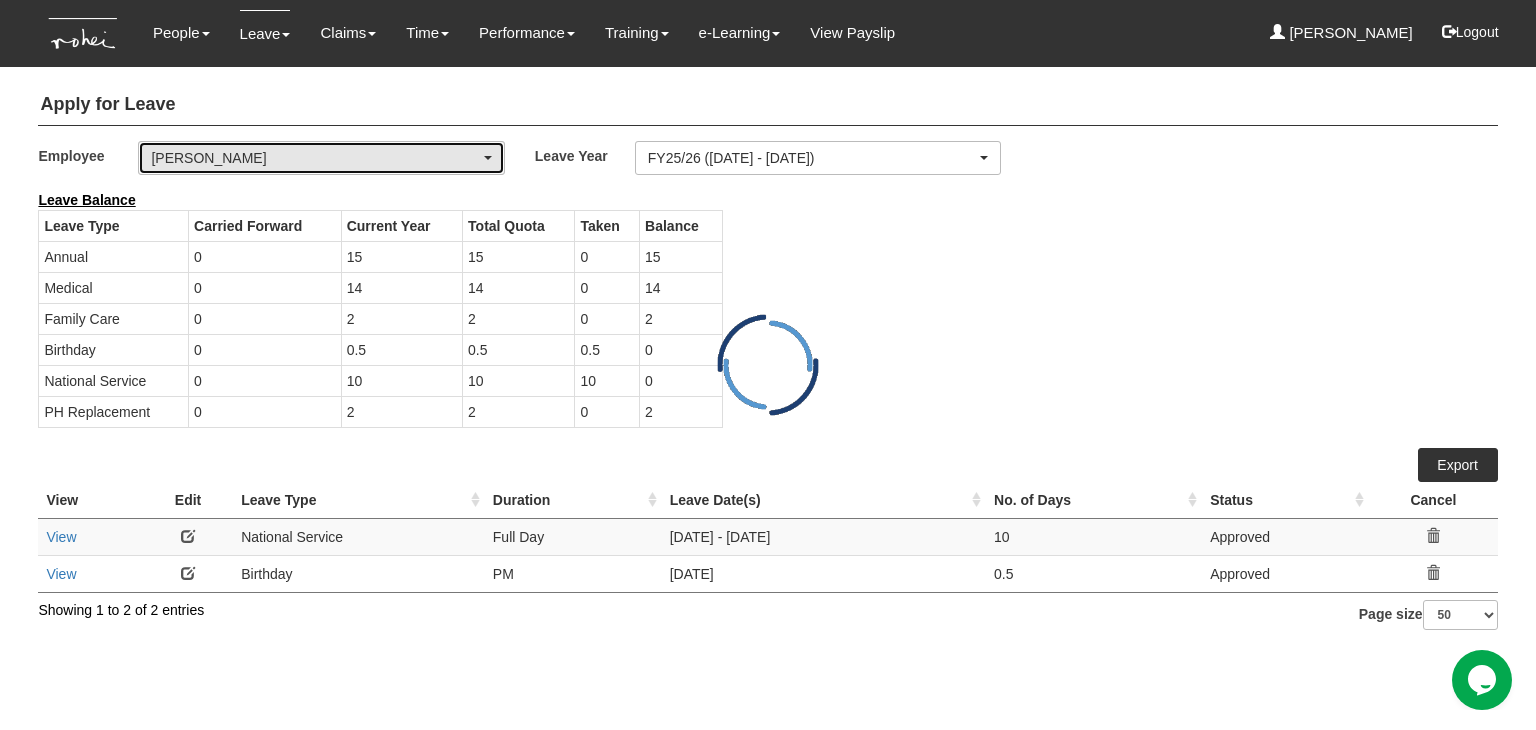 select on "50" 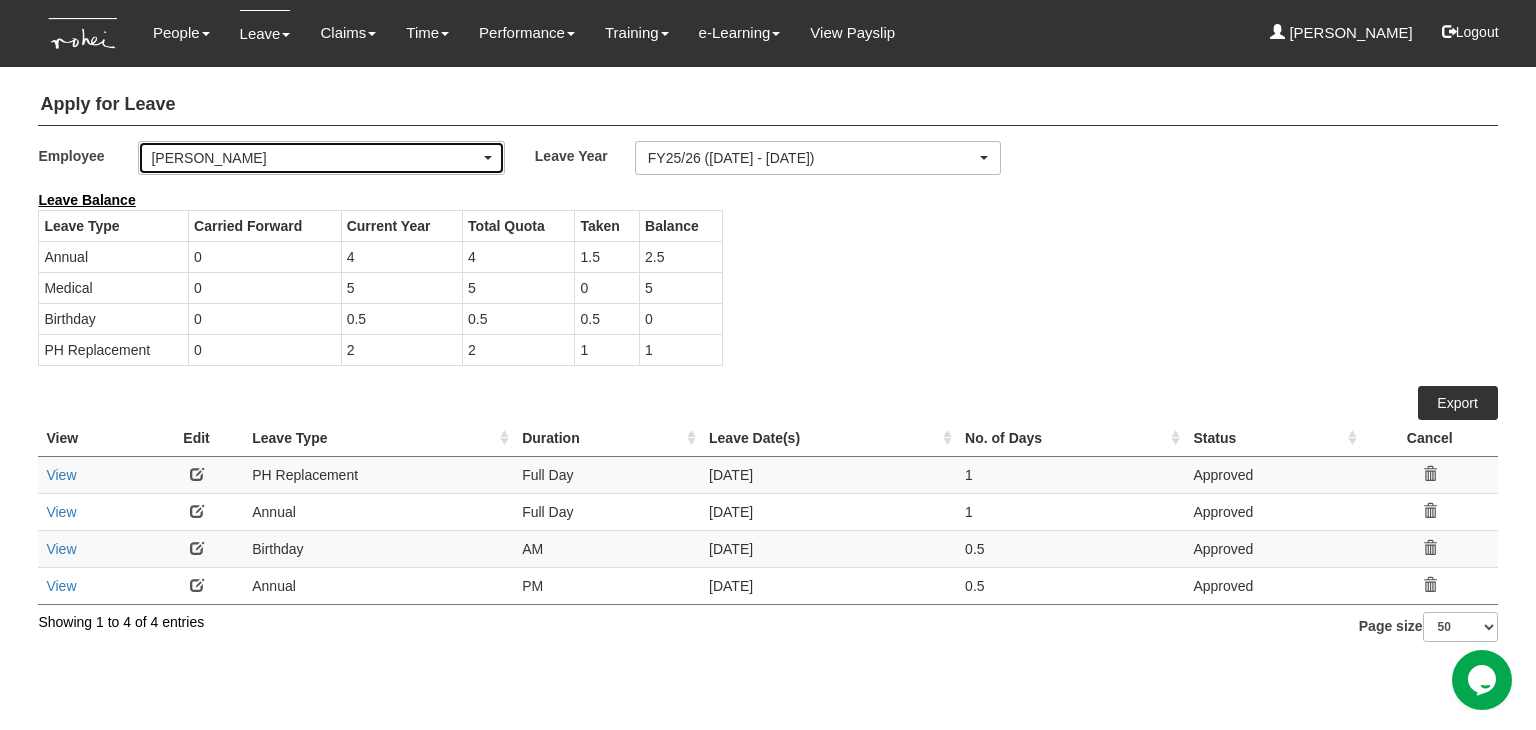 click at bounding box center (488, 158) 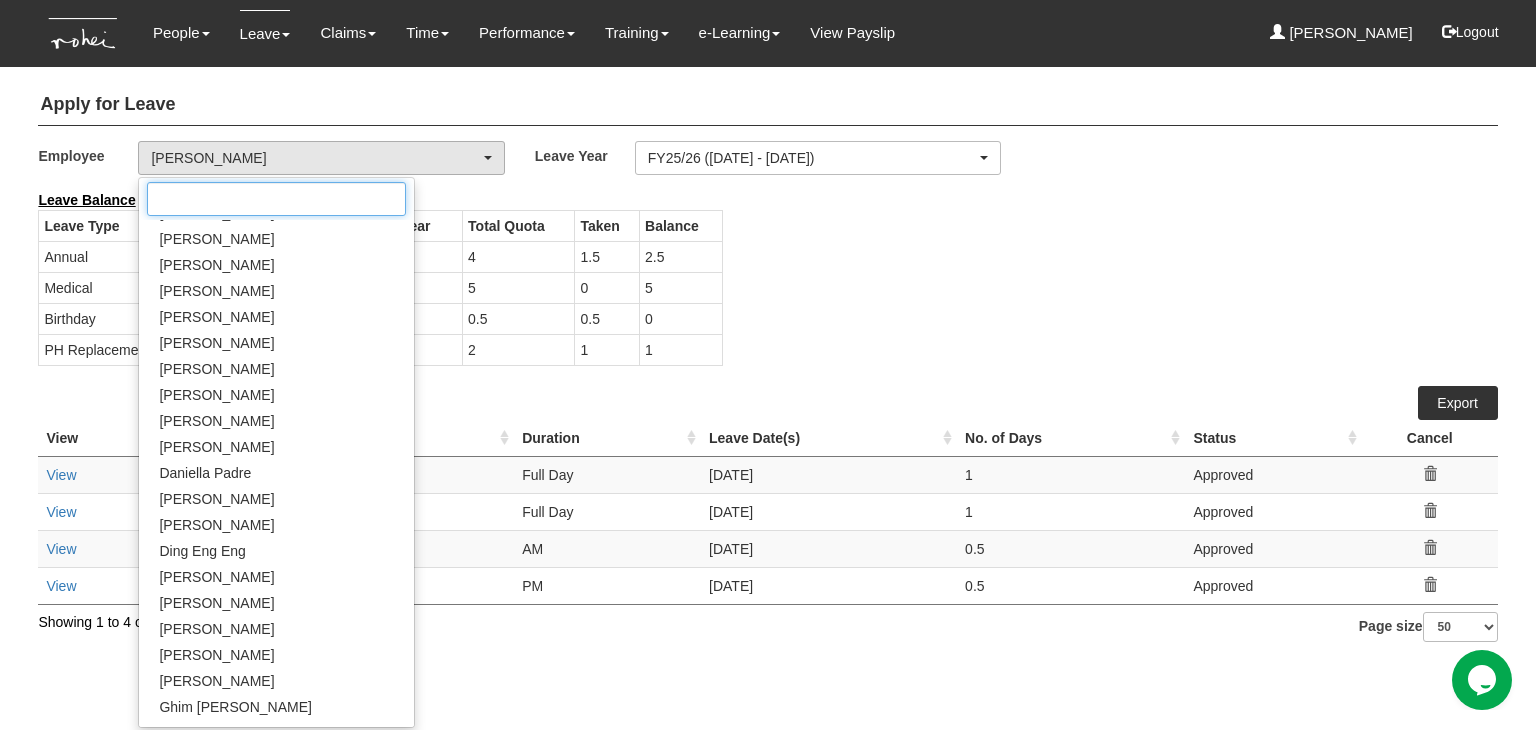 scroll, scrollTop: 0, scrollLeft: 0, axis: both 